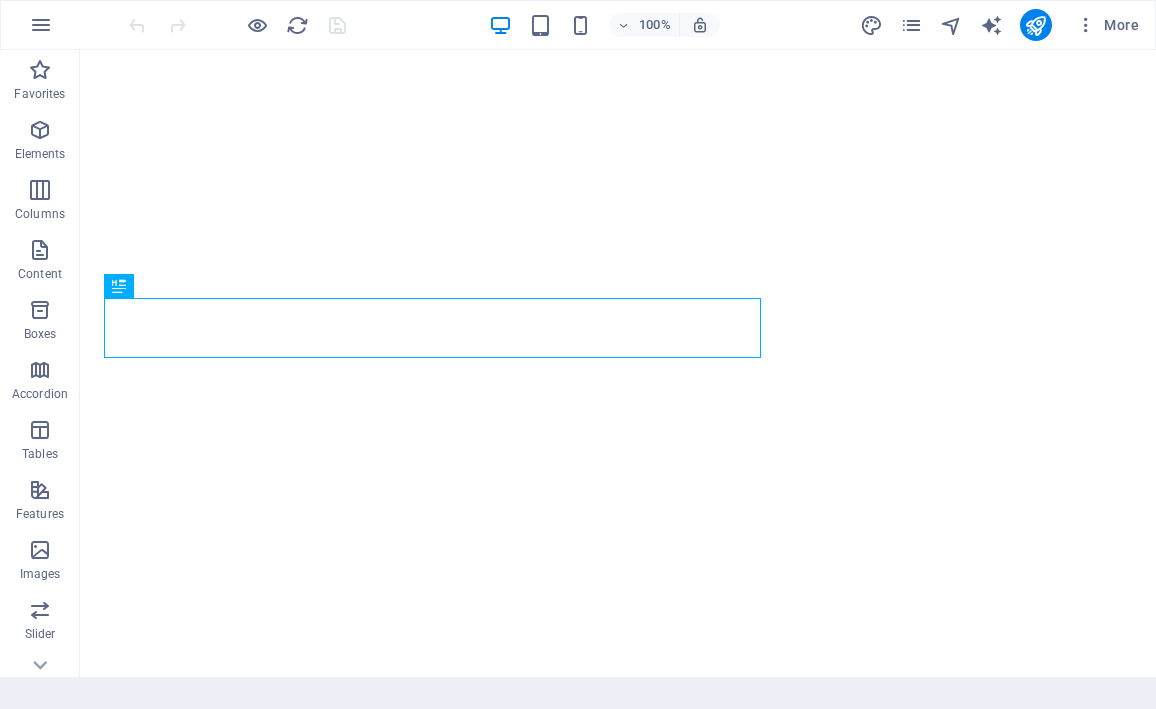 scroll, scrollTop: 0, scrollLeft: 0, axis: both 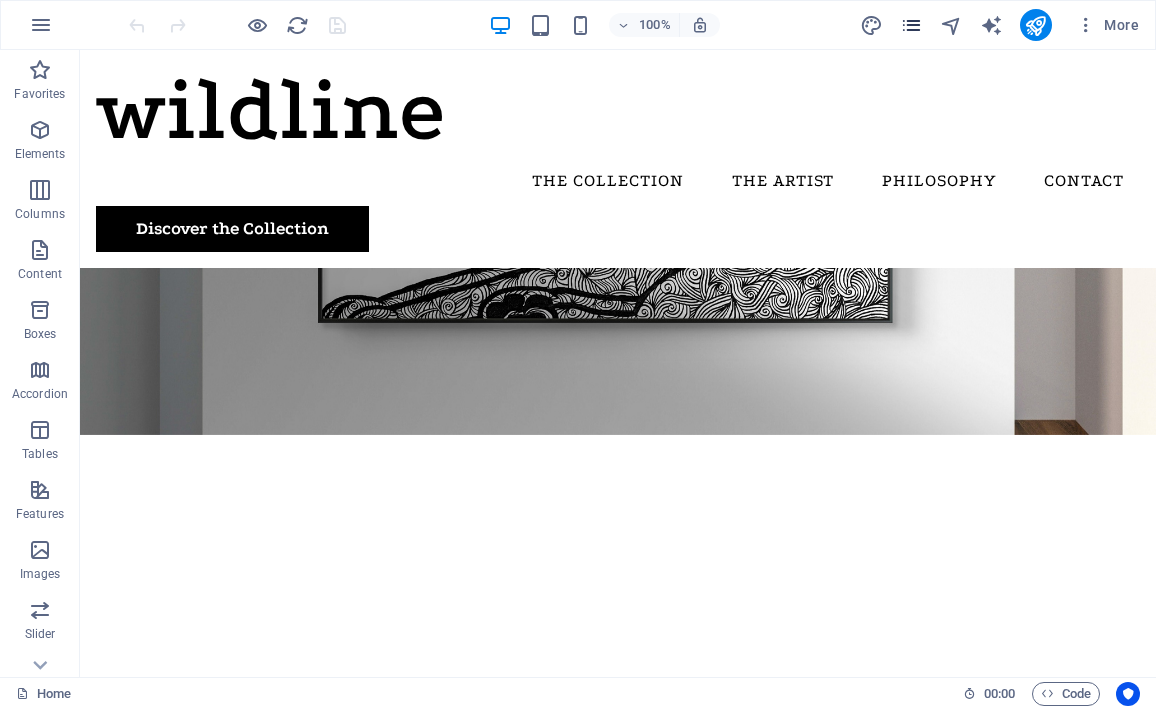 click at bounding box center [911, 25] 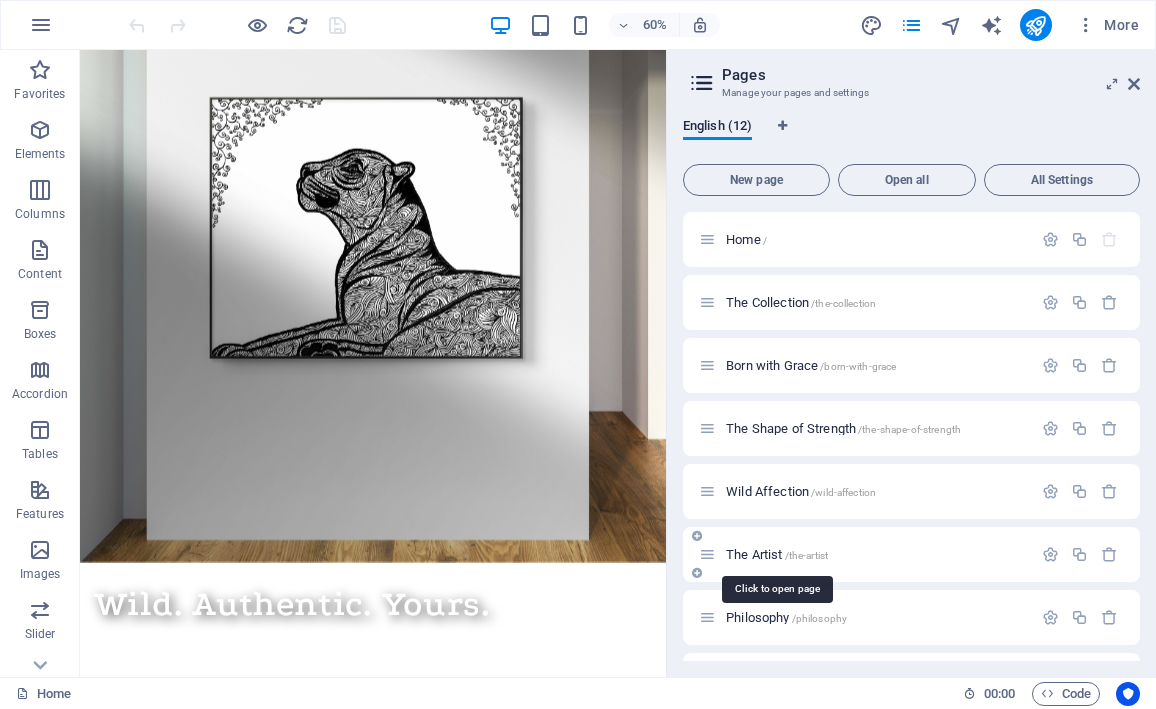 click on "The Artist /the-artist" at bounding box center [777, 554] 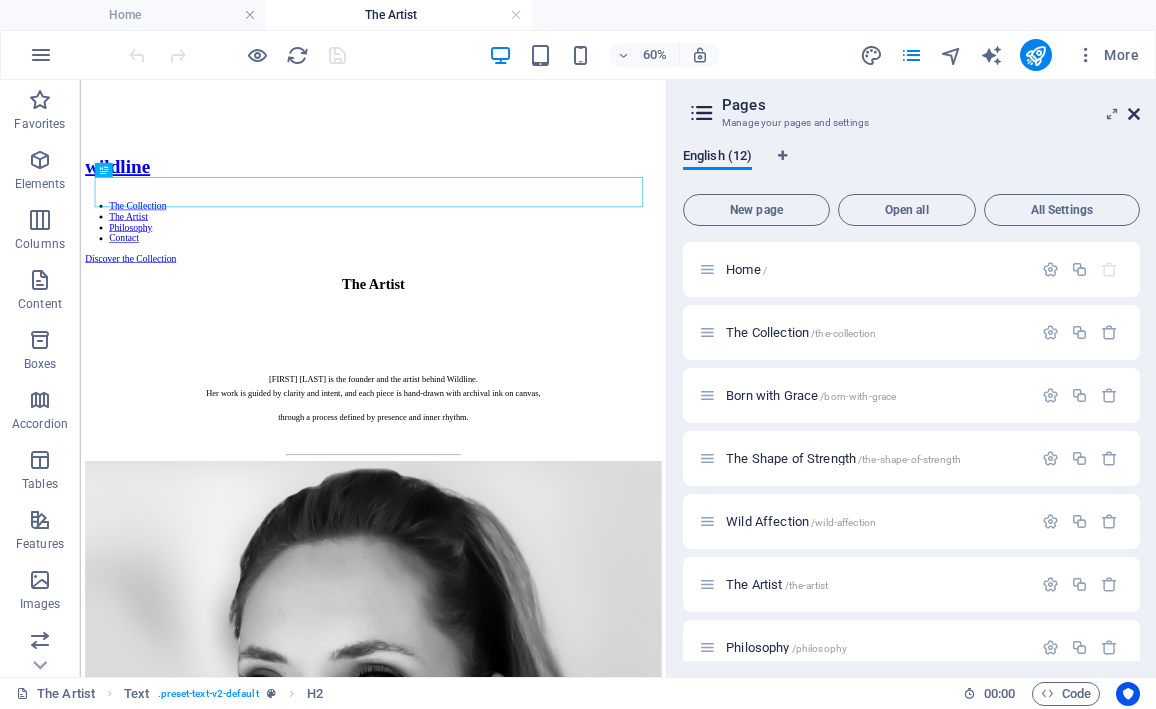 scroll, scrollTop: 0, scrollLeft: 0, axis: both 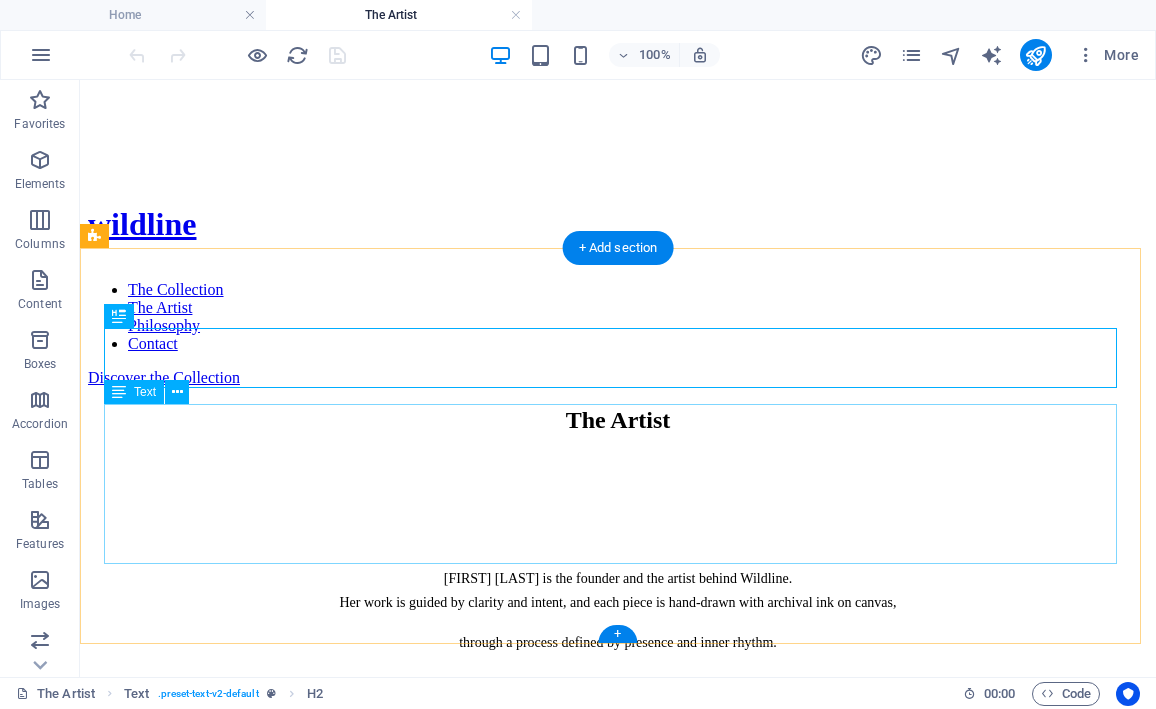 click on "[FIRST] [LAST] is the founder and the artist behind Wildline. Her work is guided by clarity and intent, and each piece is hand-drawn with archival ink on canvas, through a process defined by presence and inner rhythm." at bounding box center (618, 587) 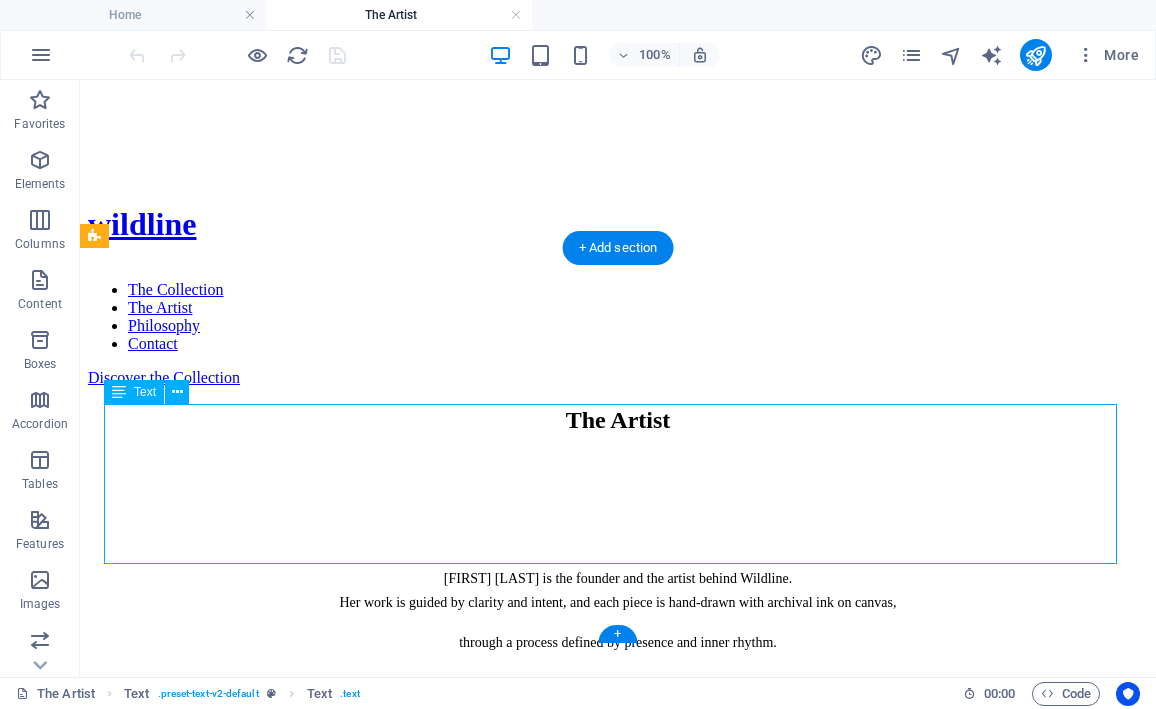 click on "[FIRST] [LAST] is the founder and the artist behind Wildline. Her work is guided by clarity and intent, and each piece is hand-drawn with archival ink on canvas, through a process defined by presence and inner rhythm." at bounding box center [618, 587] 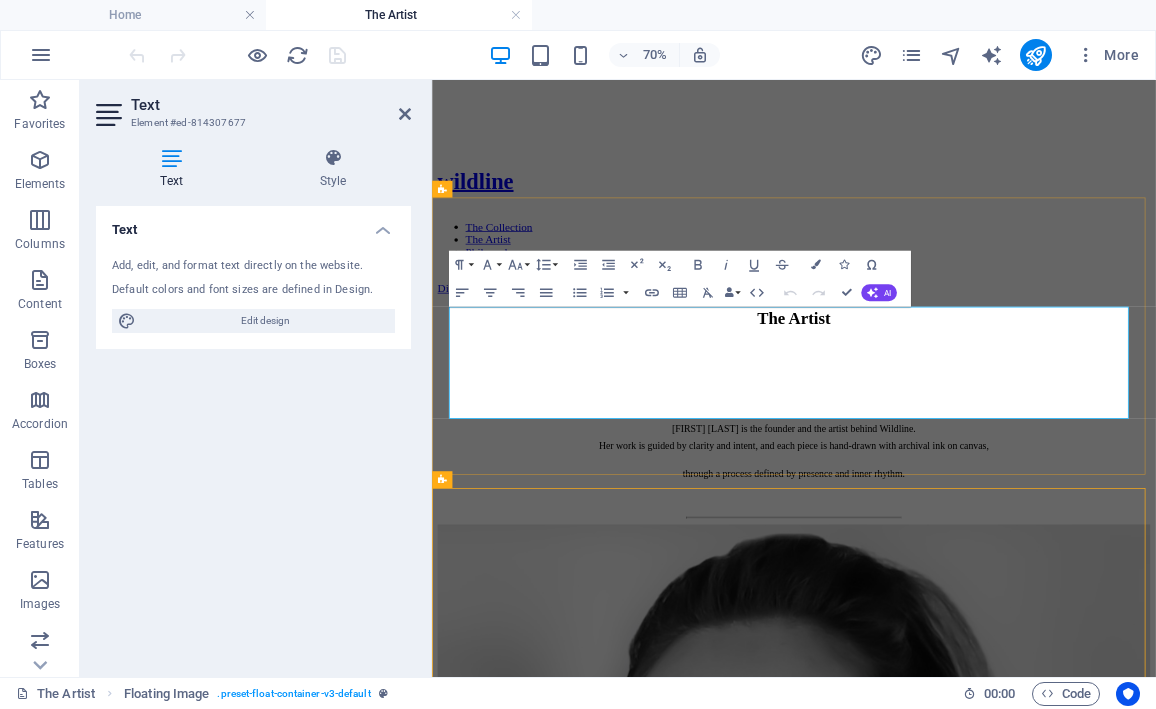 click on "The Artist" at bounding box center (949, 420) 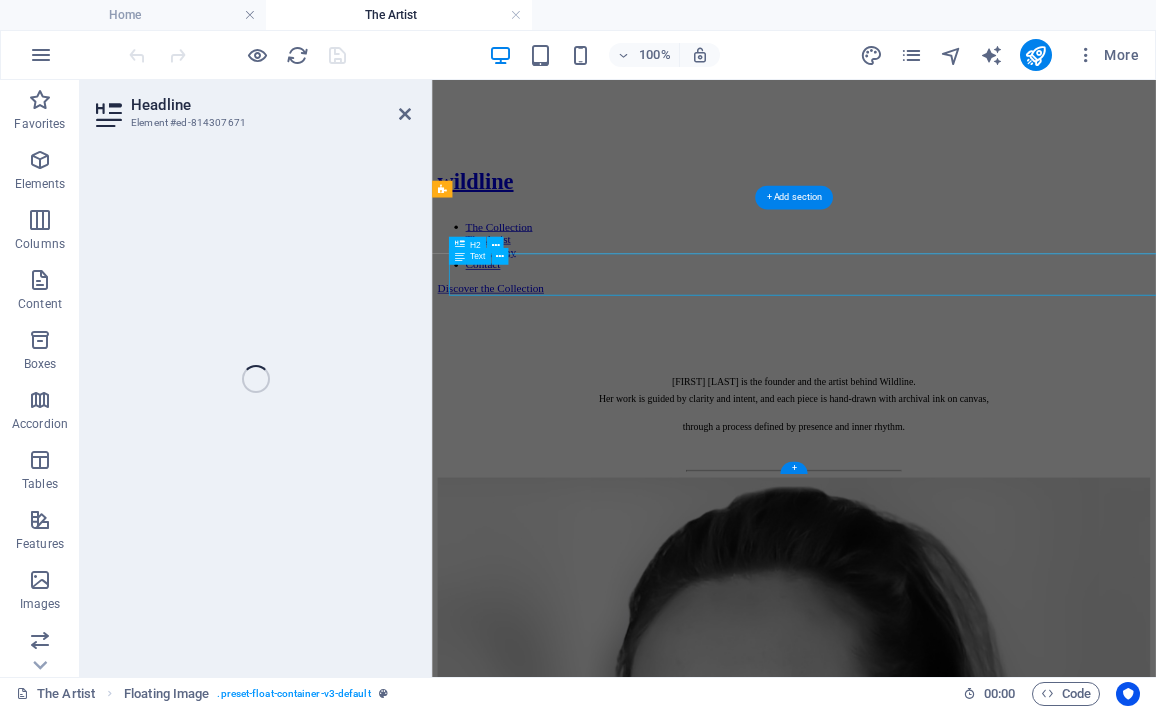 click on "[FIRST] [LAST] is the founder and the artist behind Wildline. Her work is guided by clarity and intent, and each piece is hand-drawn with archival ink on canvas, through a process defined by presence and inner rhythm." at bounding box center (949, 520) 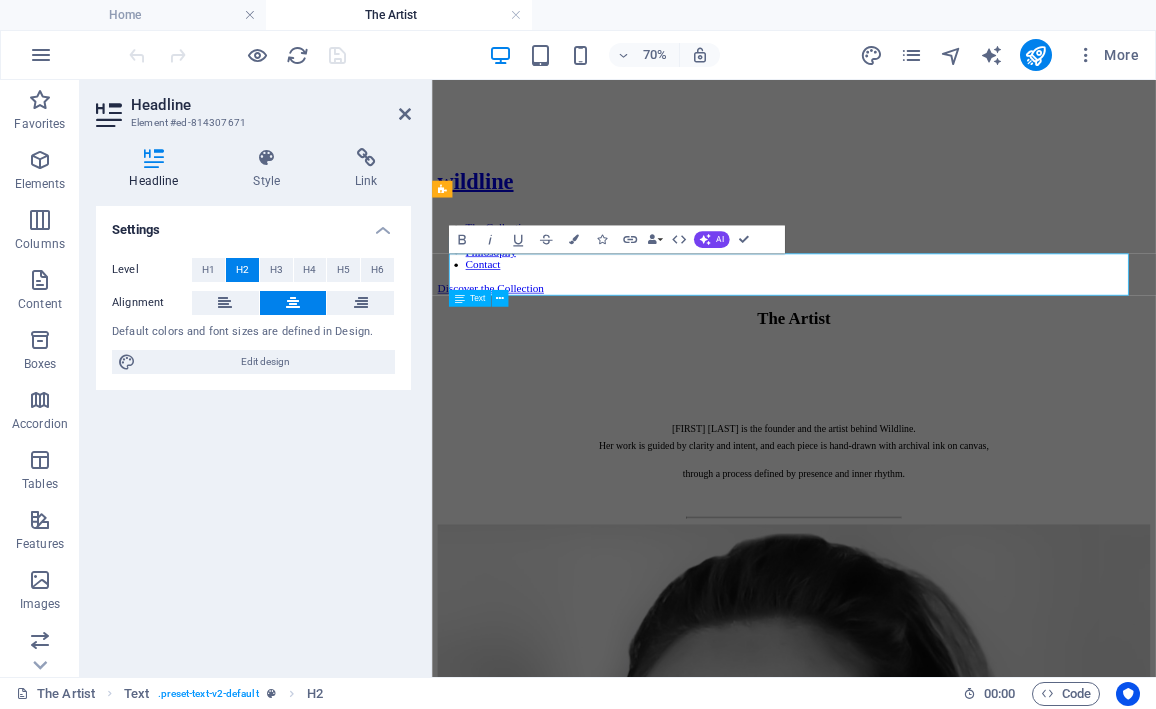 click on "[FIRST] [LAST] is the founder and the artist behind Wildline. Her work is guided by clarity and intent, and each piece is hand-drawn with archival ink on canvas, through a process defined by presence and inner rhythm." at bounding box center [949, 587] 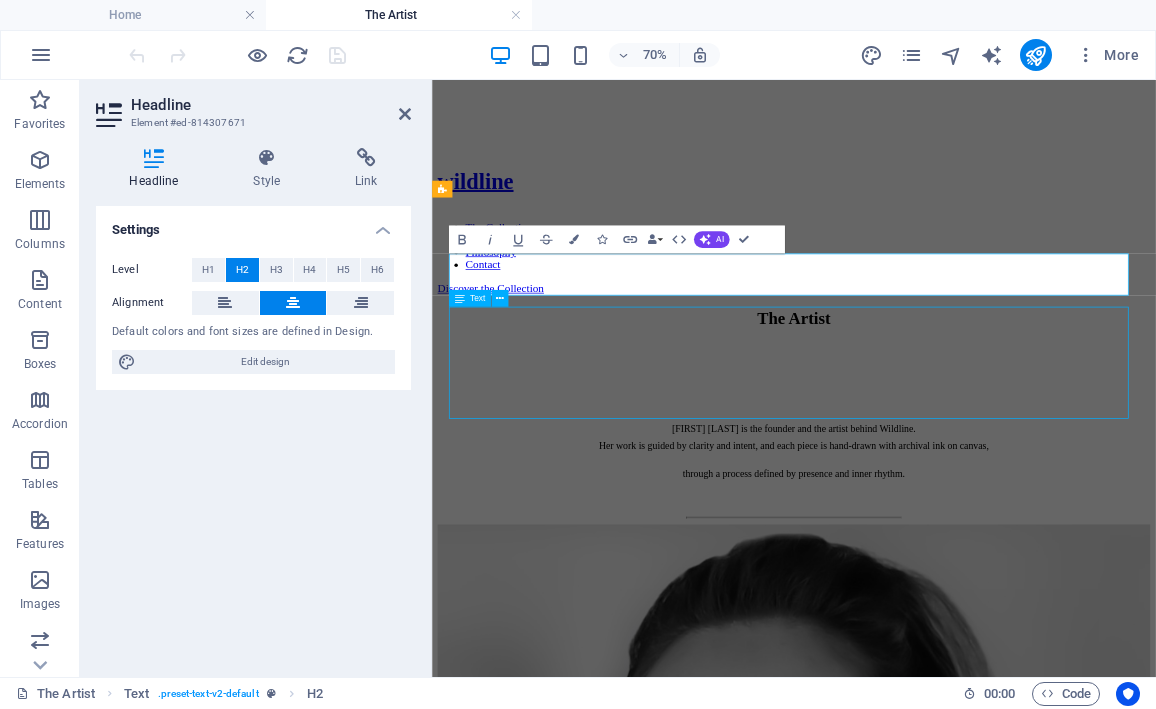 click on "[FIRST] [LAST] is the founder and the artist behind Wildline. Her work is guided by clarity and intent, and each piece is hand-drawn with archival ink on canvas, through a process defined by presence and inner rhythm." at bounding box center (949, 587) 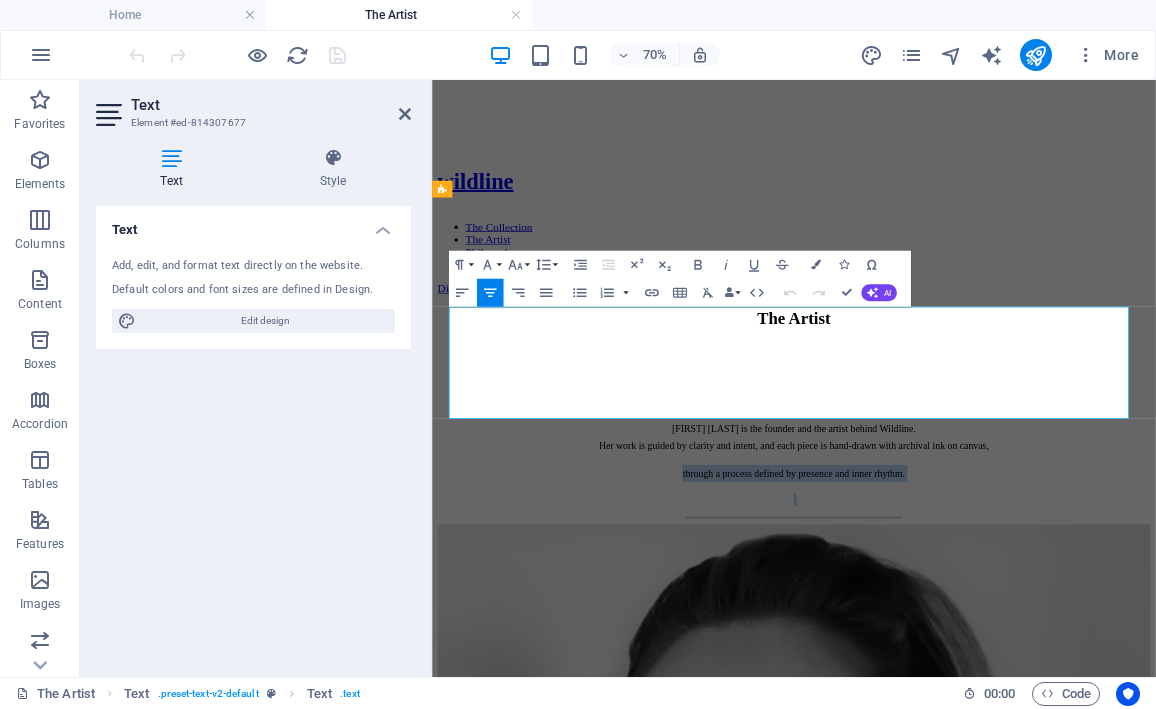 drag, startPoint x: 752, startPoint y: 523, endPoint x: 1208, endPoint y: 547, distance: 456.63113 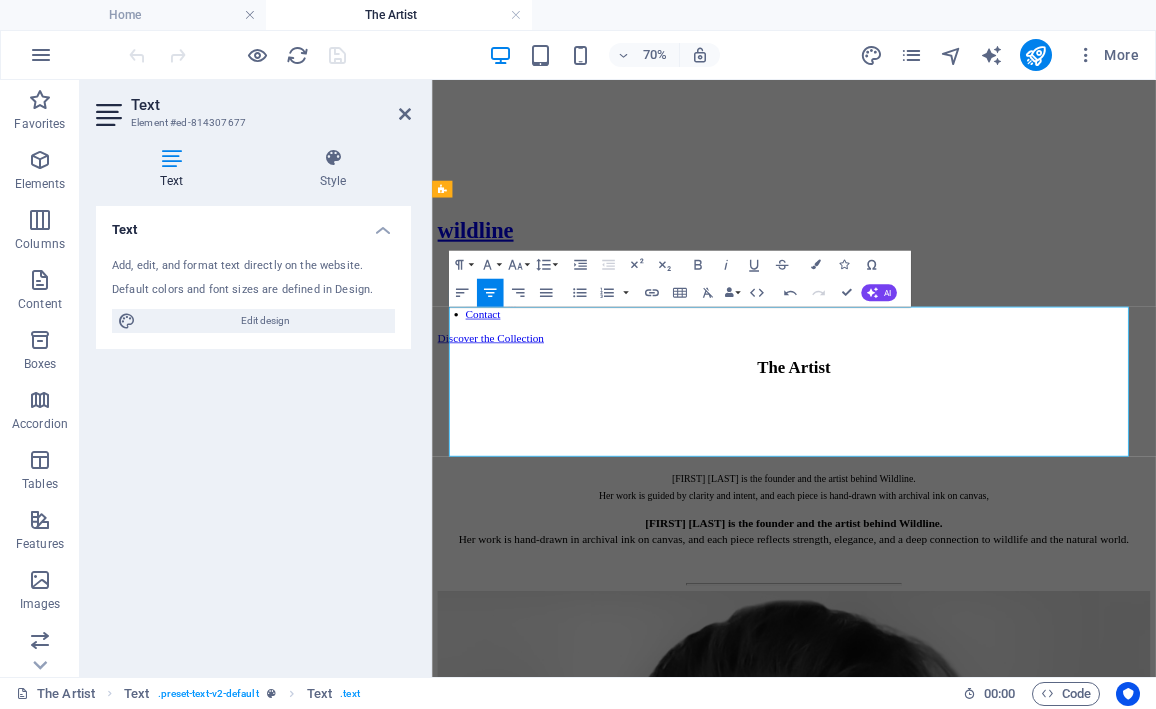 click on "[FIRST] [LAST] is the founder and the artist behind Wildline." at bounding box center (949, 712) 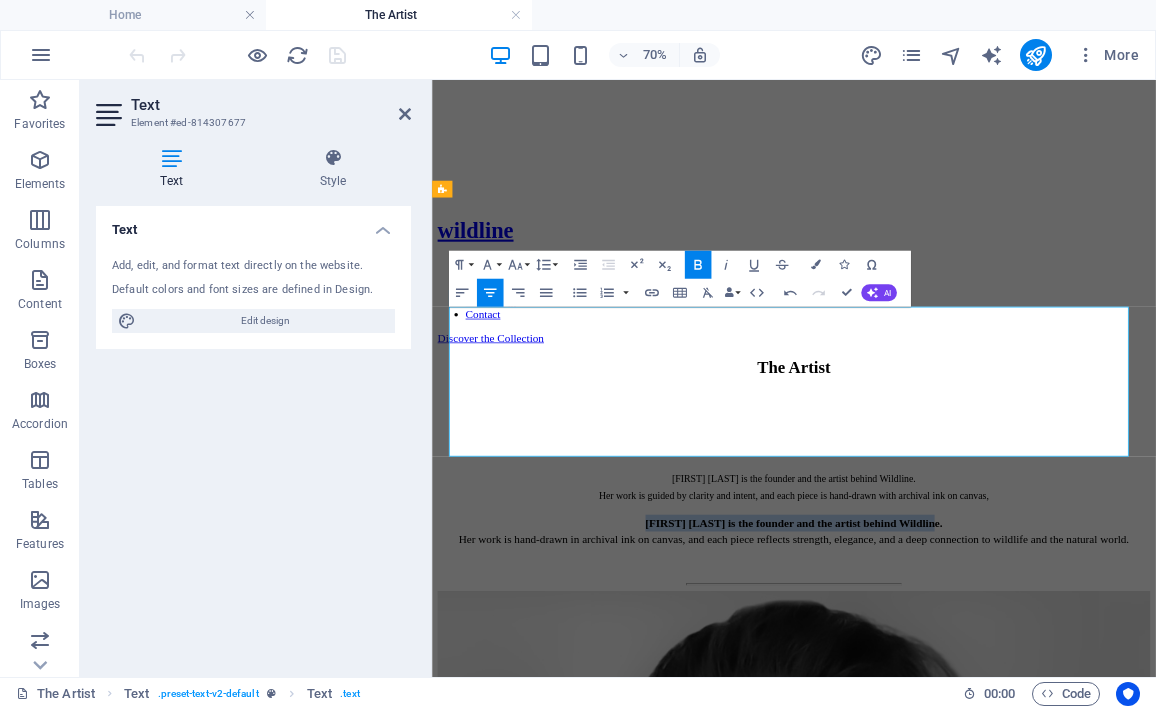 drag, startPoint x: 1198, startPoint y: 527, endPoint x: 699, endPoint y: 533, distance: 499.03607 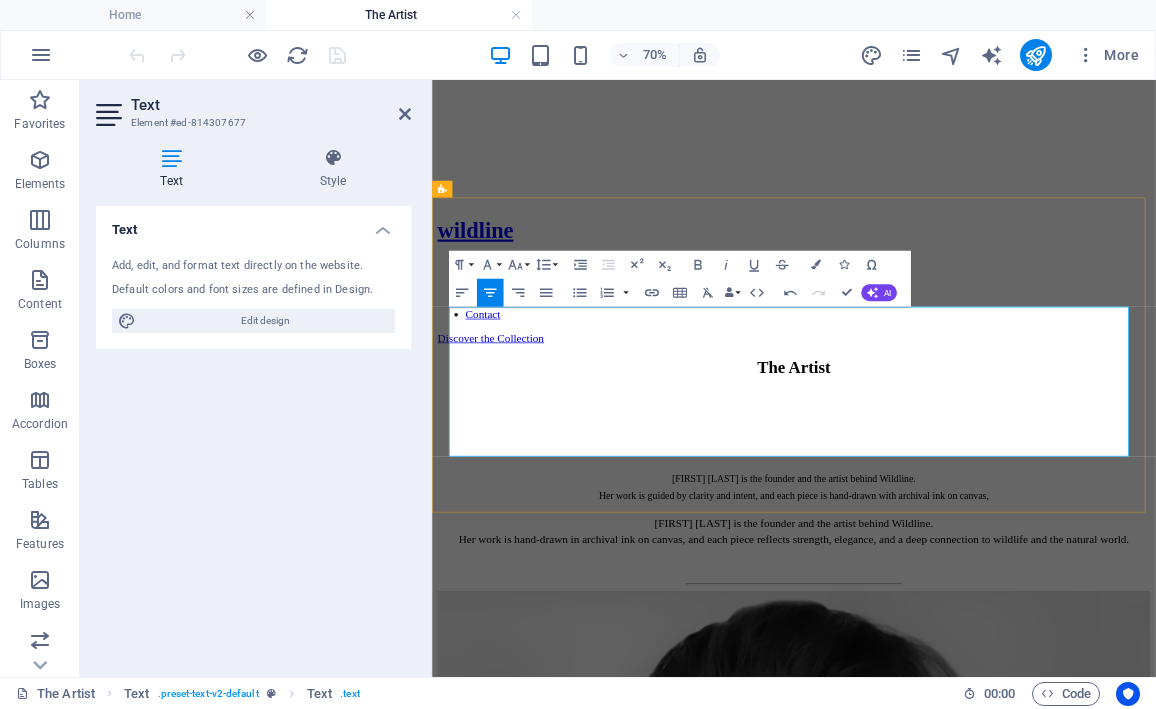 click on "Her work is hand-drawn in archival ink on canvas, and each piece reflects strength, elegance, and a deep connection to wildlife and the natural world." at bounding box center (949, 736) 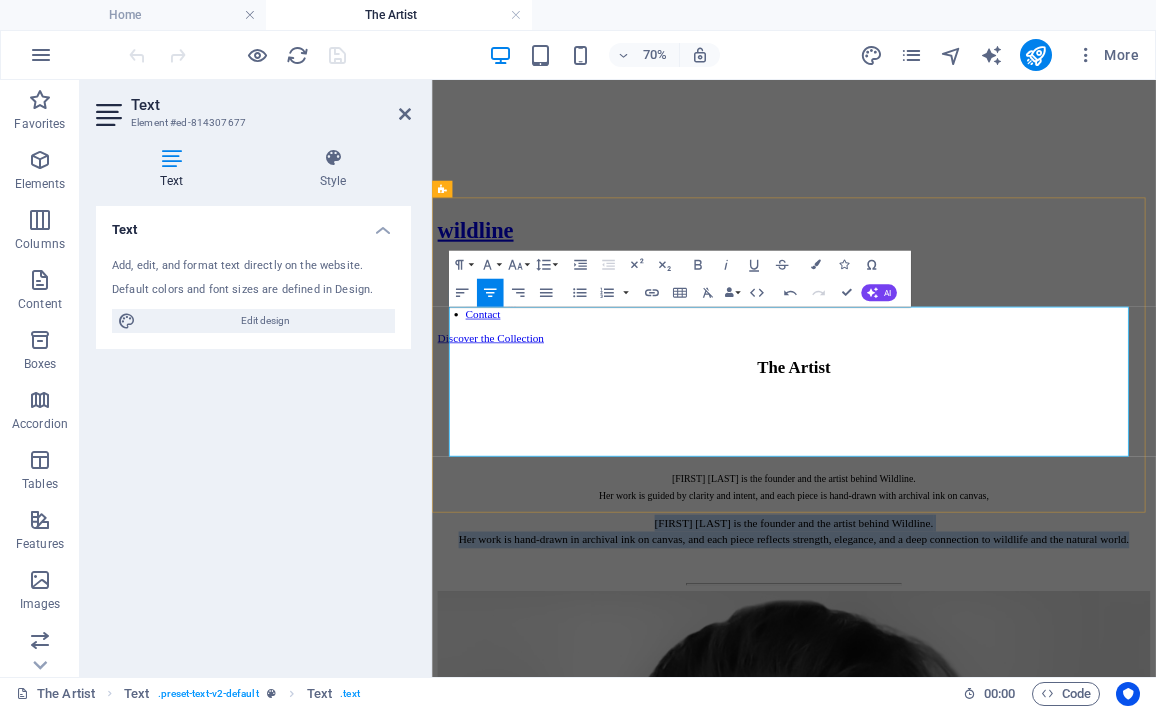 drag, startPoint x: 1038, startPoint y: 581, endPoint x: 702, endPoint y: 530, distance: 339.8485 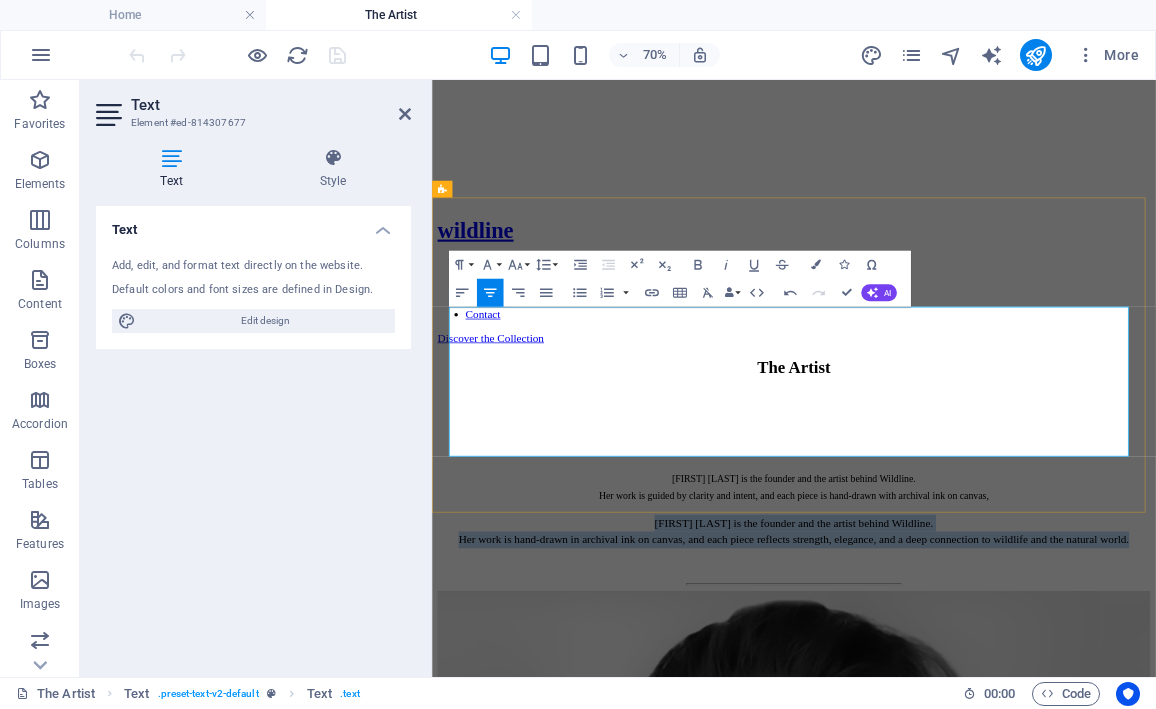 click on "[FIRST] [LAST] is the founder and the artist behind Wildline. Her work is hand-drawn in archival ink on canvas, and each piece reflects strength, elegance, and a deep connection to wildlife and the natural world." at bounding box center [949, 725] 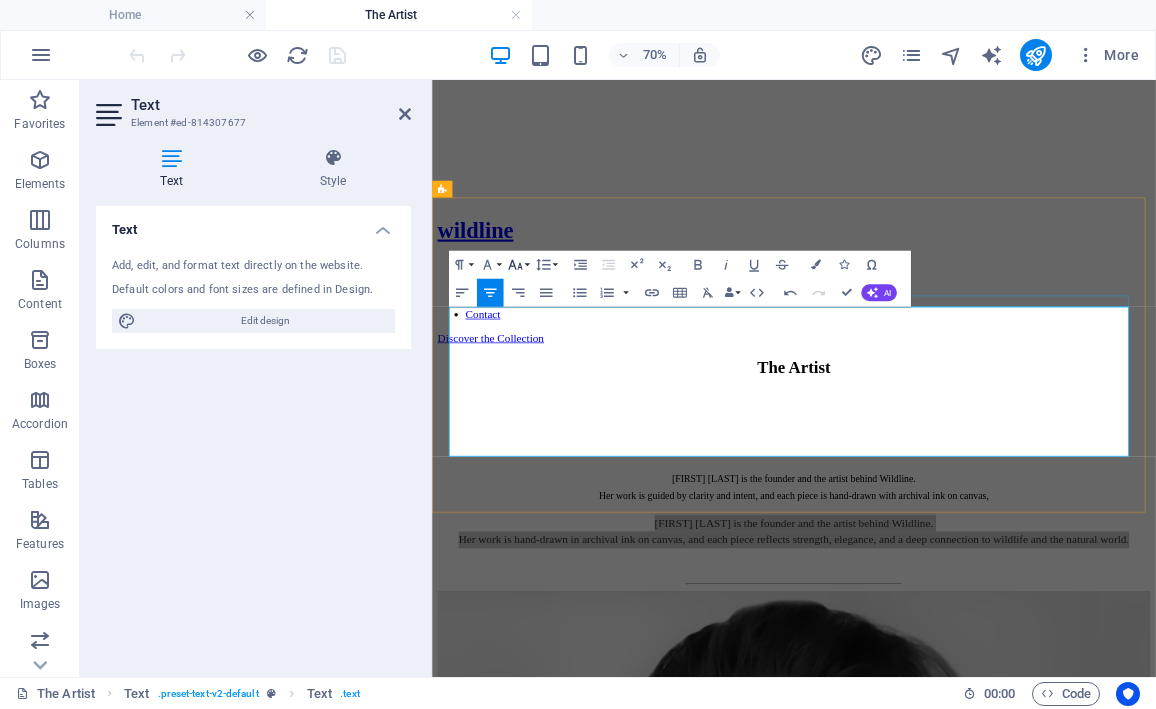 click on "Font Size" at bounding box center [518, 265] 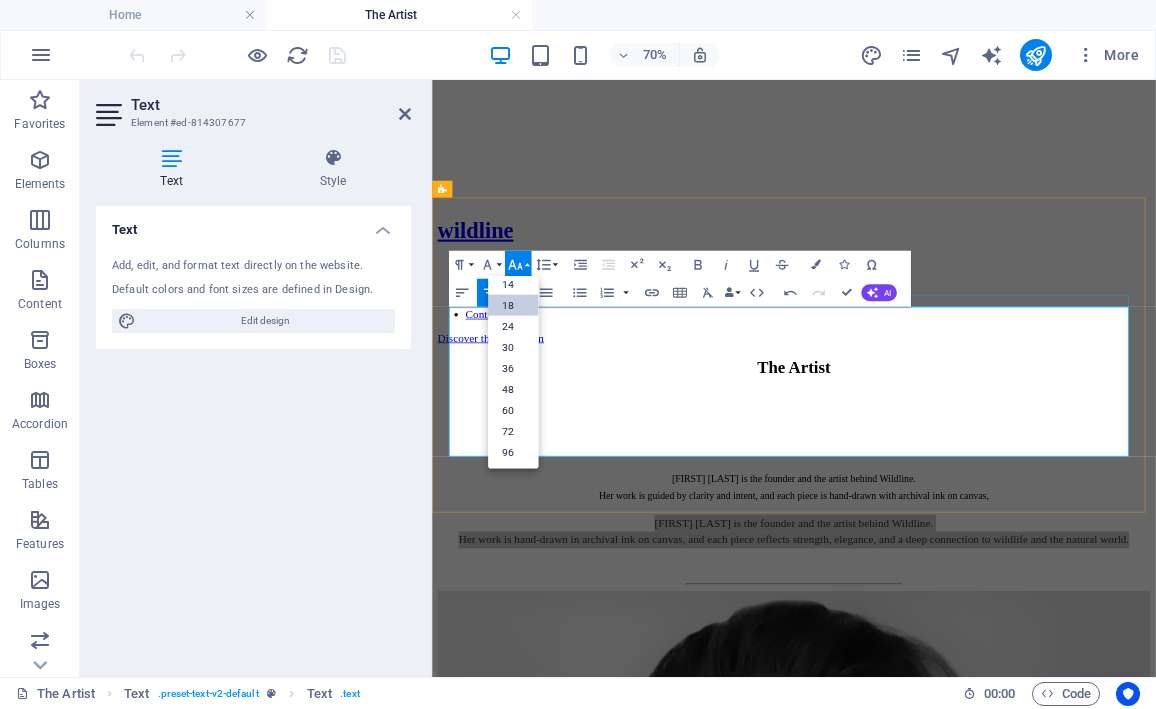 scroll, scrollTop: 161, scrollLeft: 0, axis: vertical 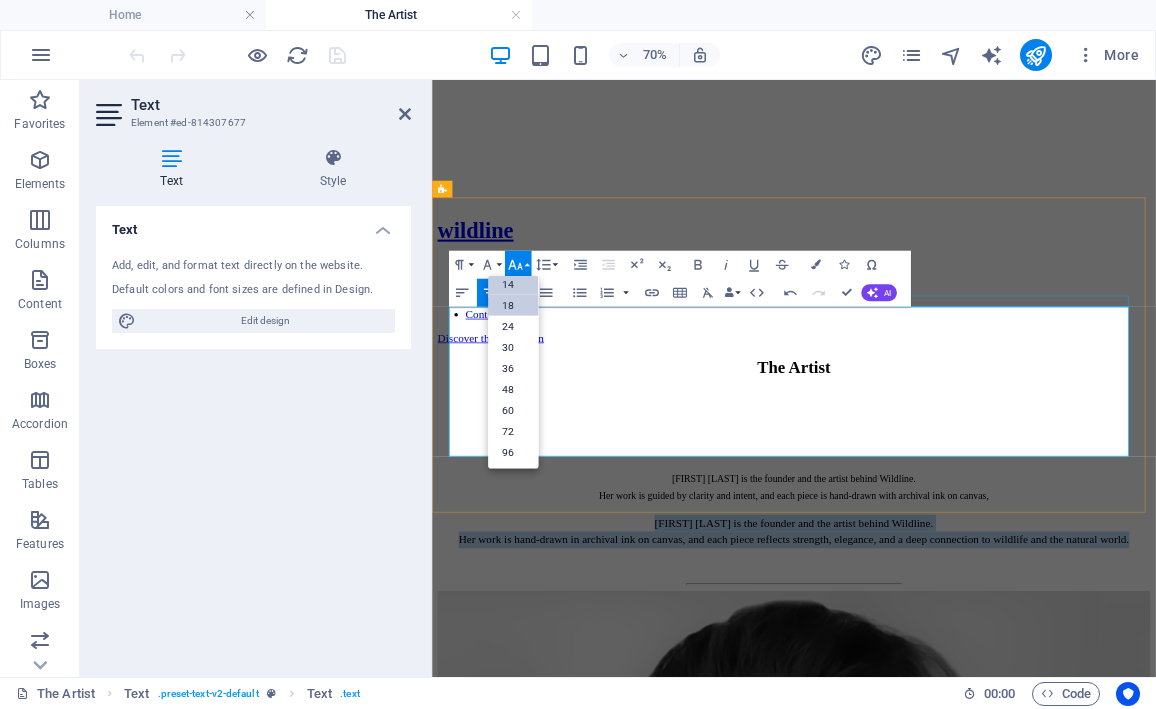 click on "14" at bounding box center [513, 284] 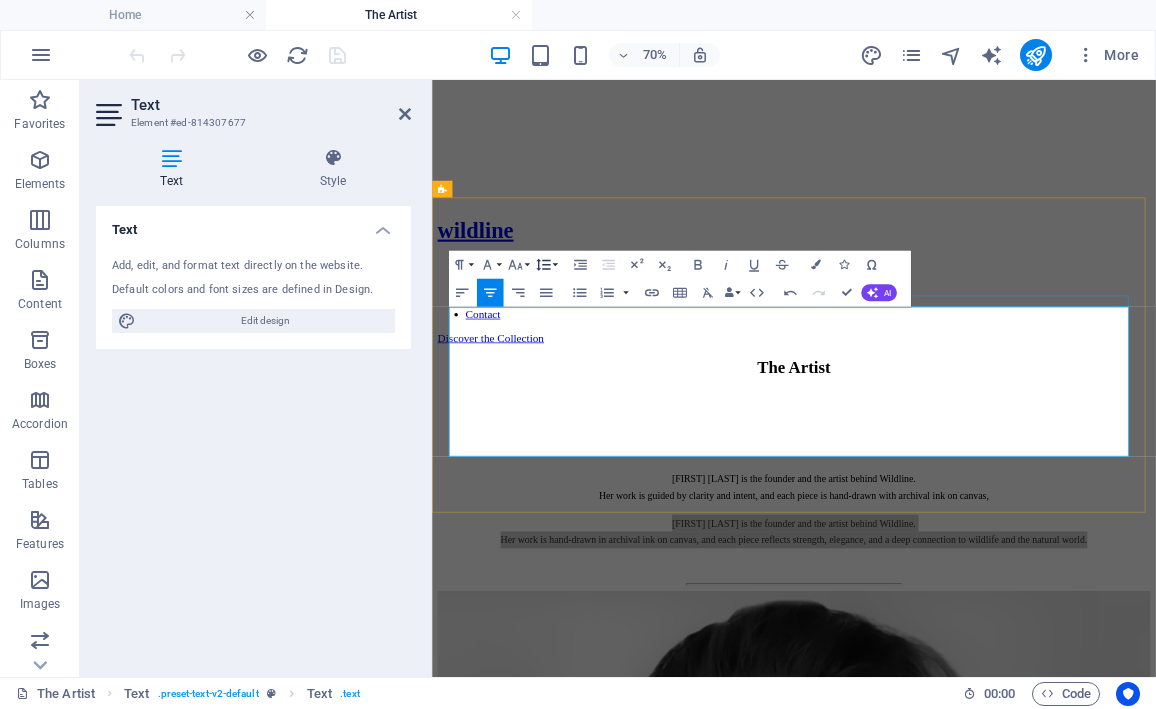 click 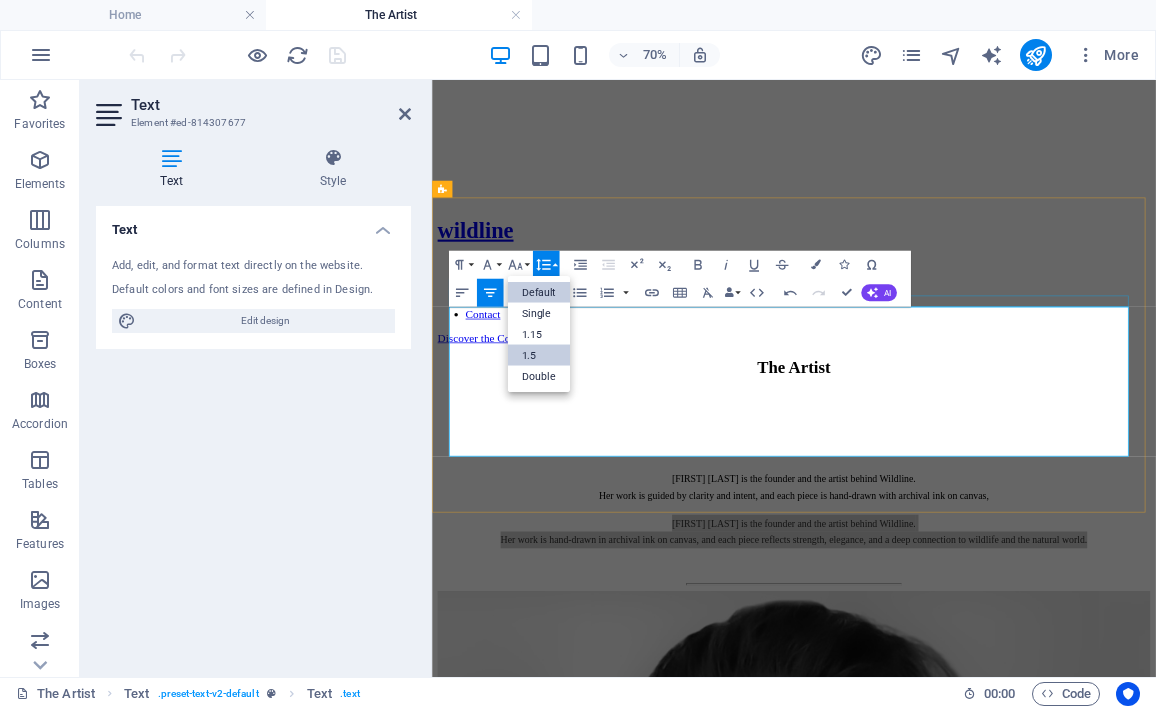 scroll, scrollTop: 0, scrollLeft: 0, axis: both 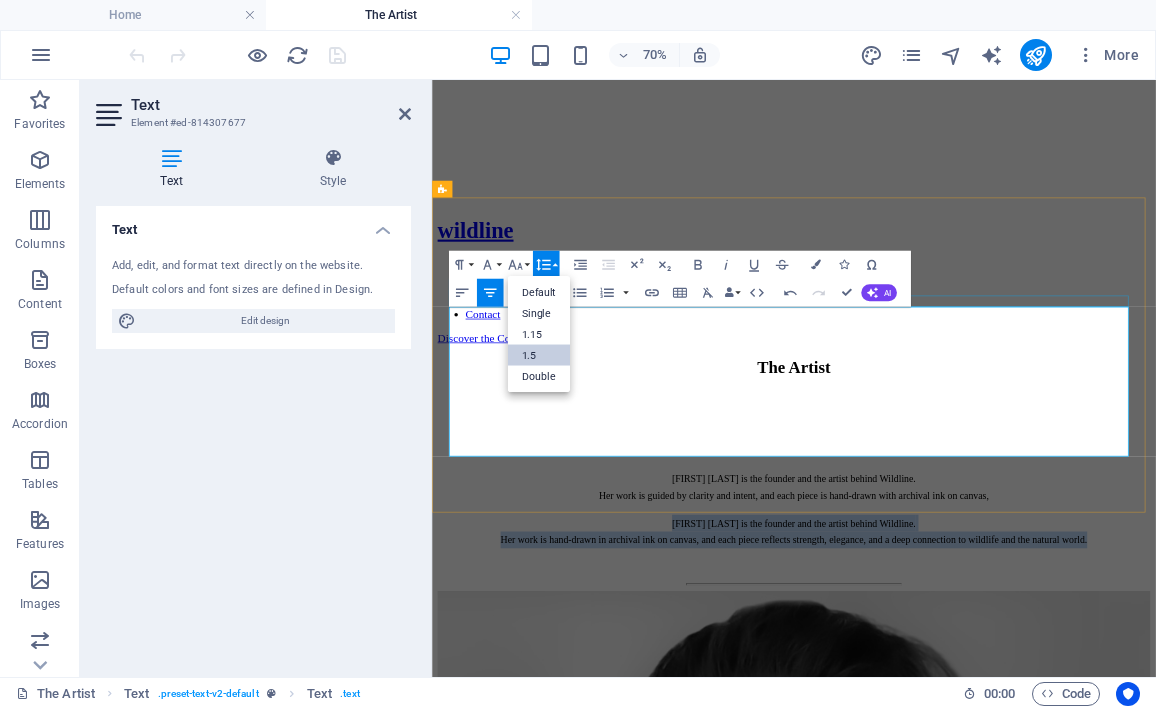 click on "1.5" at bounding box center [539, 355] 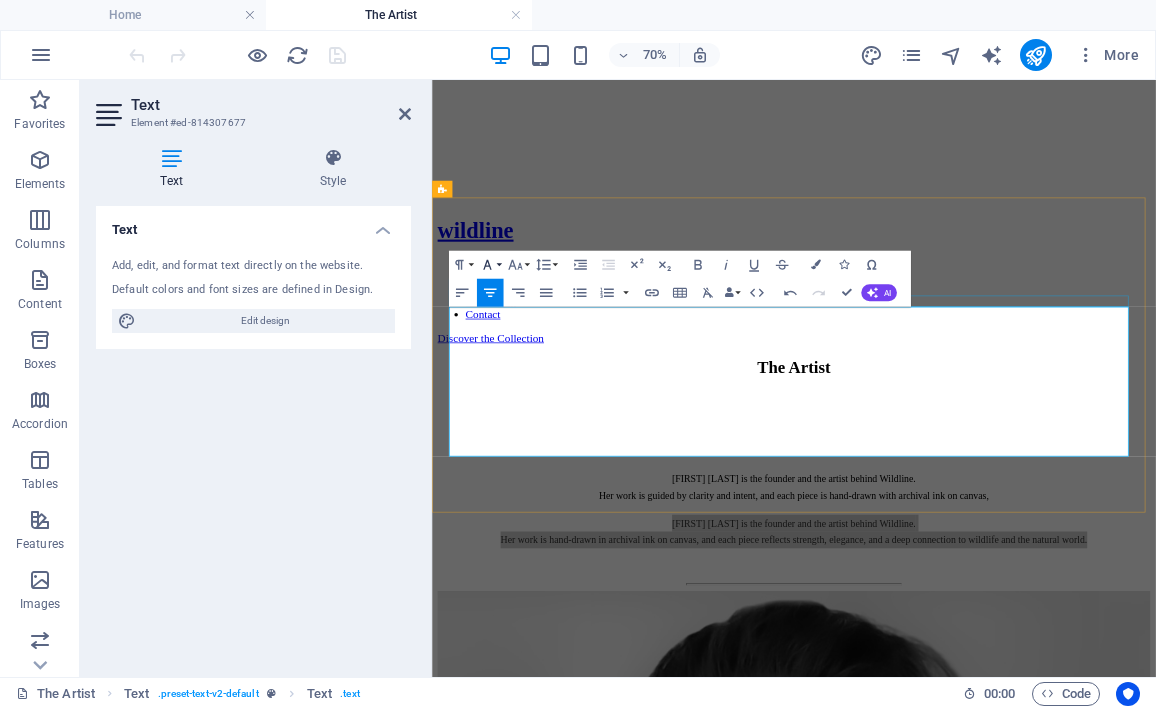 click 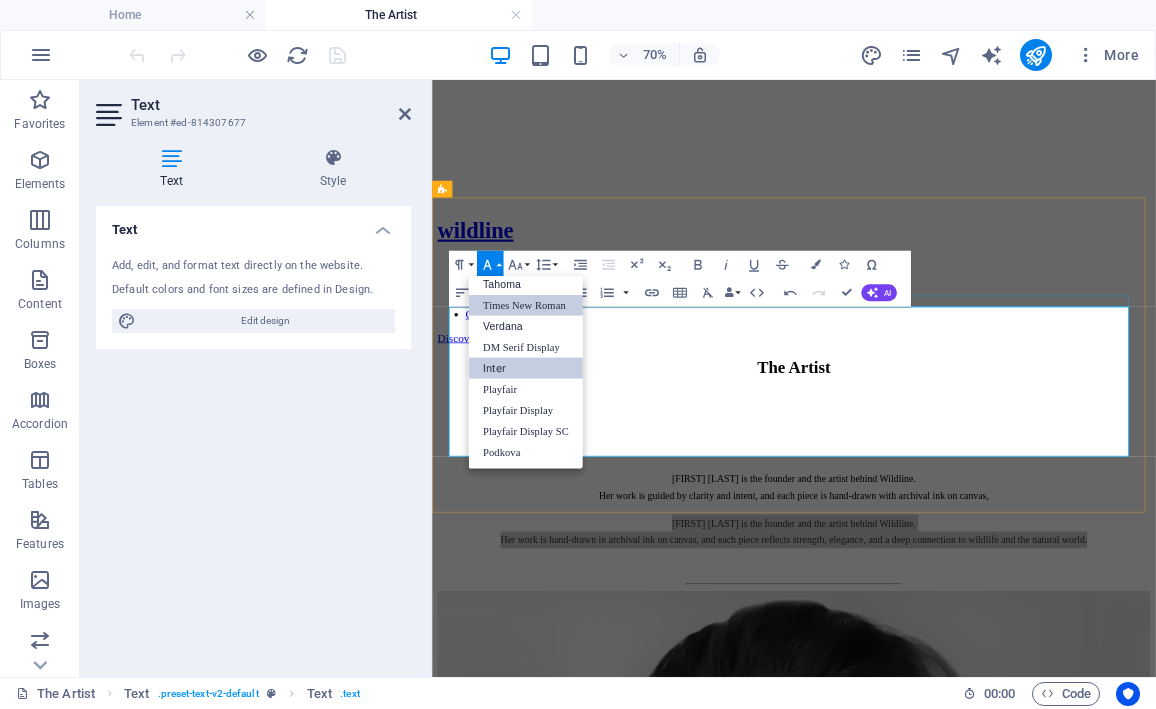 scroll, scrollTop: 101, scrollLeft: 0, axis: vertical 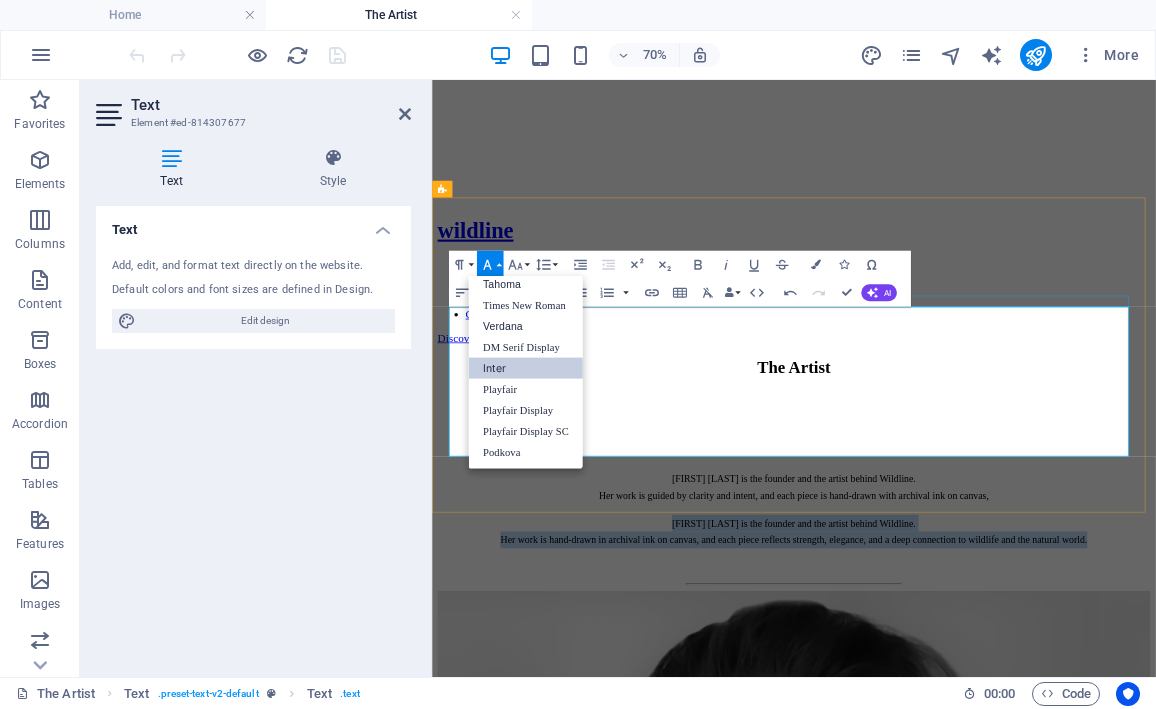 click on "Inter" at bounding box center [525, 368] 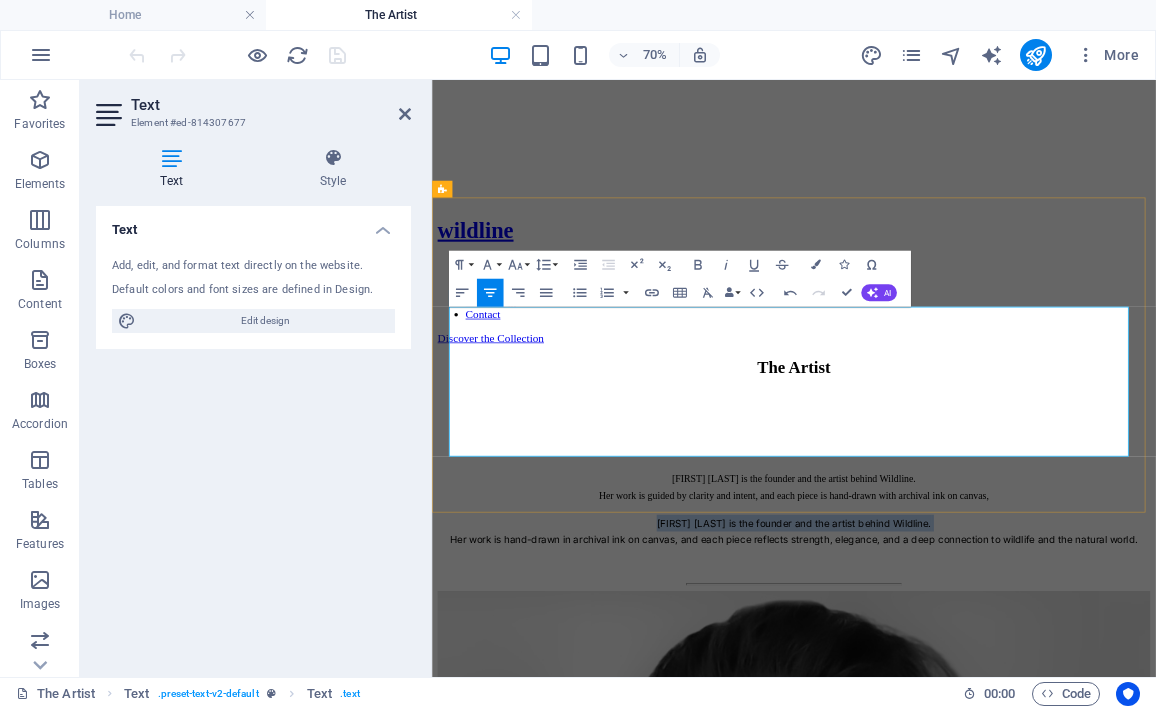 click on "[FIRST] [LAST] is the founder and the artist behind Wildline. Her work is hand-drawn in archival ink on canvas, and each piece reflects strength, elegance, and a deep connection to wildlife and the natural world." at bounding box center [949, 725] 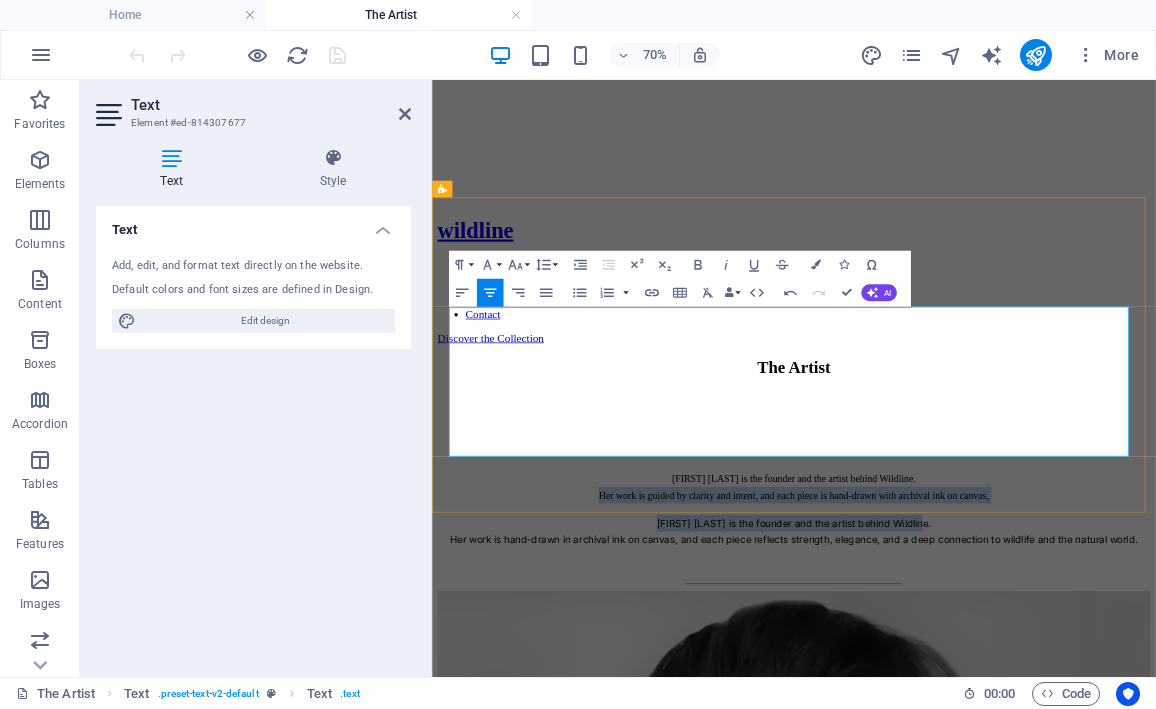 drag, startPoint x: 1146, startPoint y: 531, endPoint x: 558, endPoint y: 500, distance: 588.8166 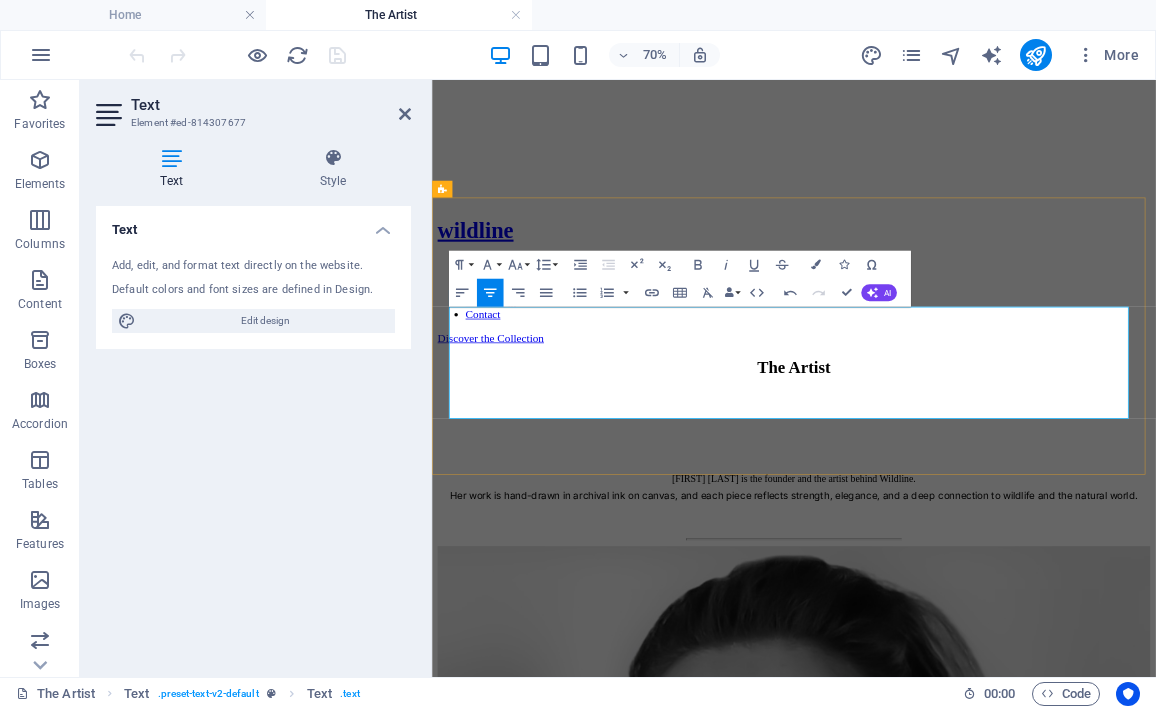 click on "Her work is hand-drawn in archival ink on canvas, and each piece reflects strength, elegance, and a deep connection to wildlife and the natural world." at bounding box center (949, 672) 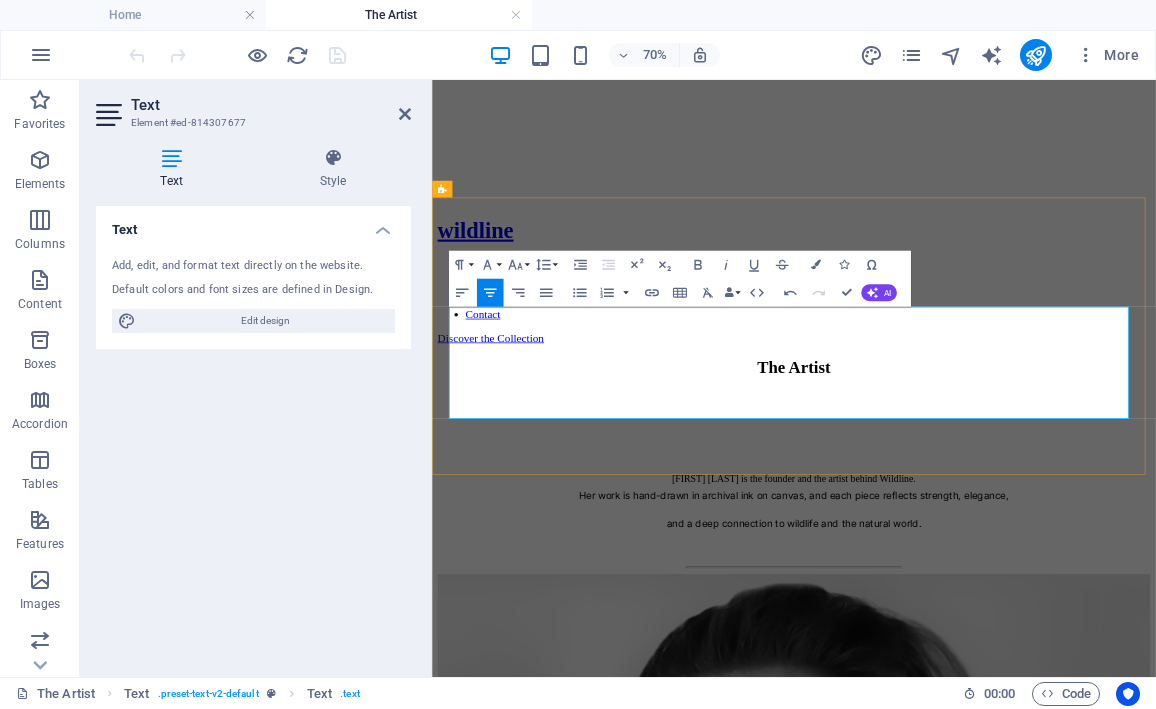 click on "[FIRST] [LAST] is the founder and the artist behind Wildline. Her work is hand-drawn in archival ink on canvas, and each piece reflects strength, elegance," at bounding box center (949, 661) 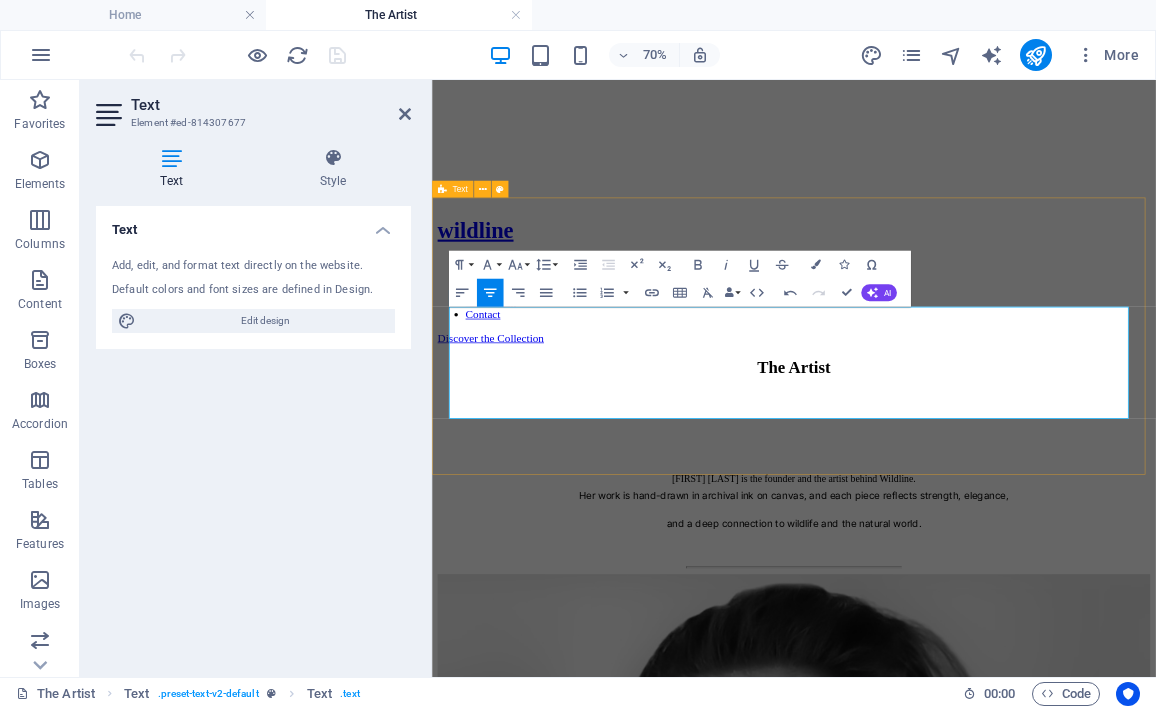 click on "The Artist [FIRST] [LAST] is the founder and the artist behind Wildline. Her work is hand-drawn in archival ink on canvas, and each piece reflects strength, elegance, and a deep connection to wildlife and the natural world." at bounding box center (949, 618) 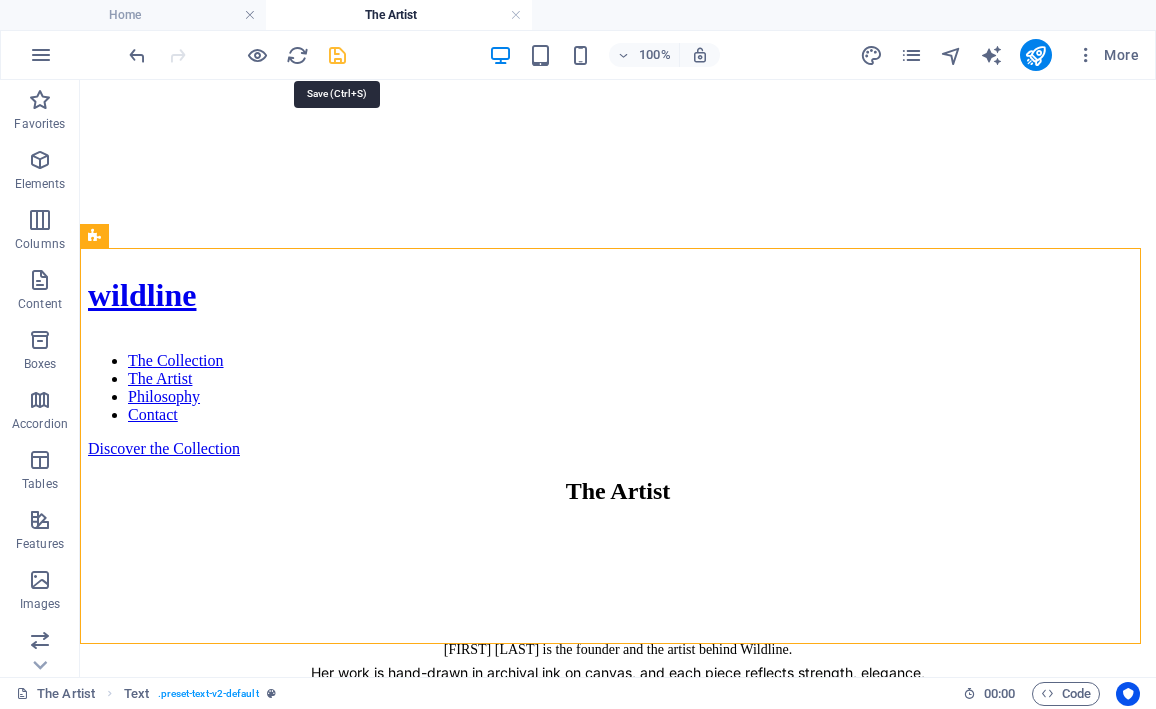 click at bounding box center (337, 55) 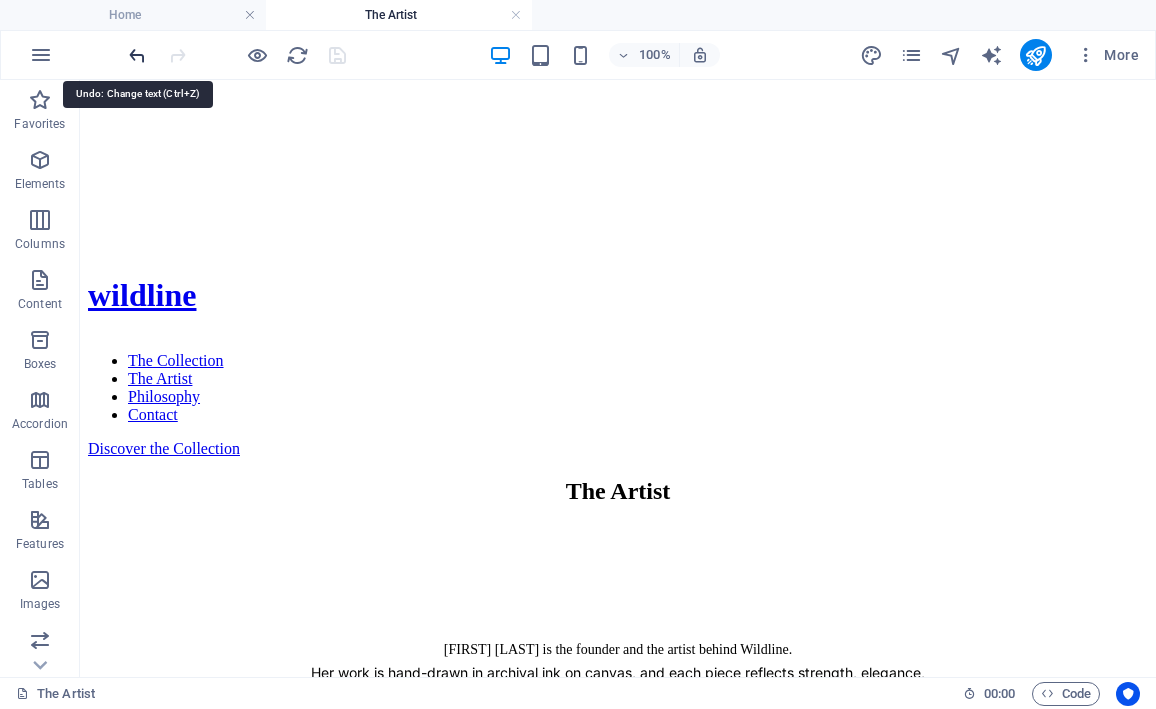 click at bounding box center [137, 55] 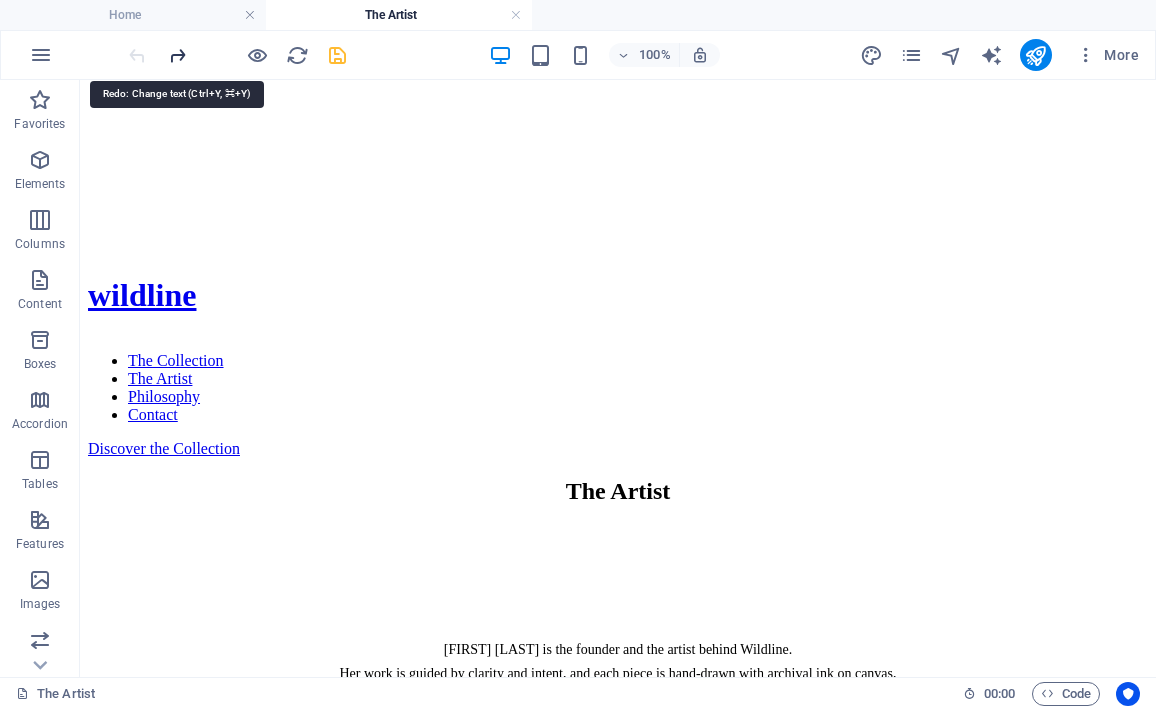 click at bounding box center [177, 55] 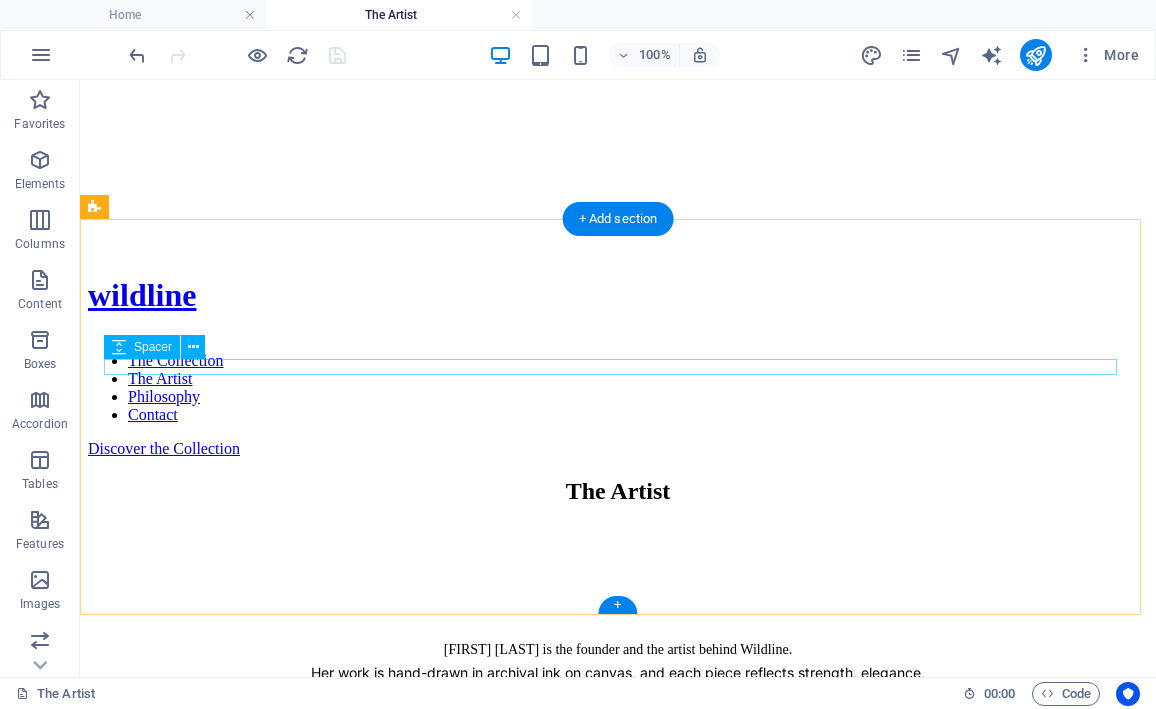 scroll, scrollTop: 207, scrollLeft: 0, axis: vertical 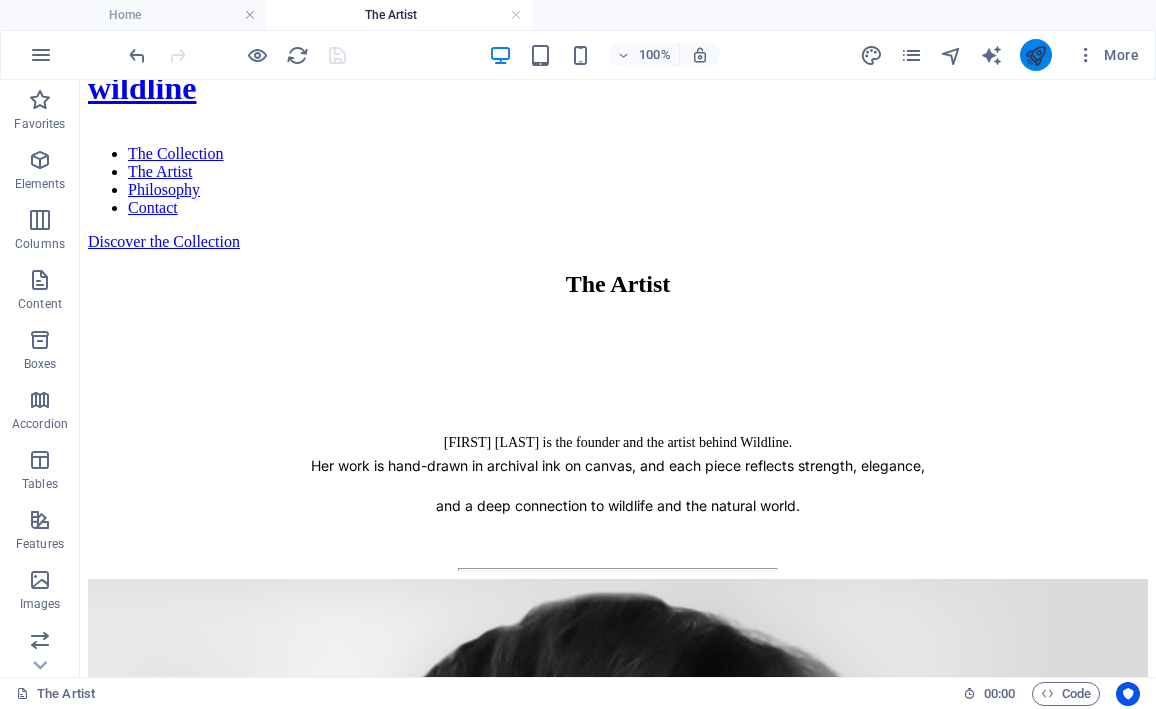 click at bounding box center [1036, 55] 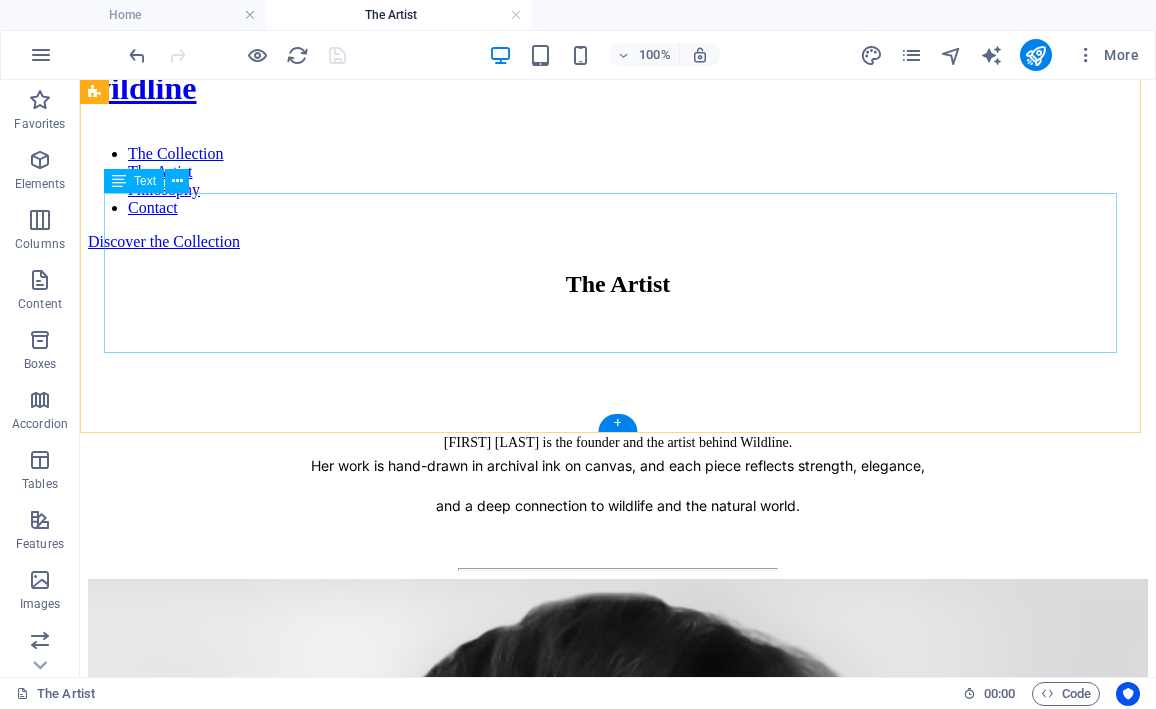 scroll, scrollTop: 236, scrollLeft: 0, axis: vertical 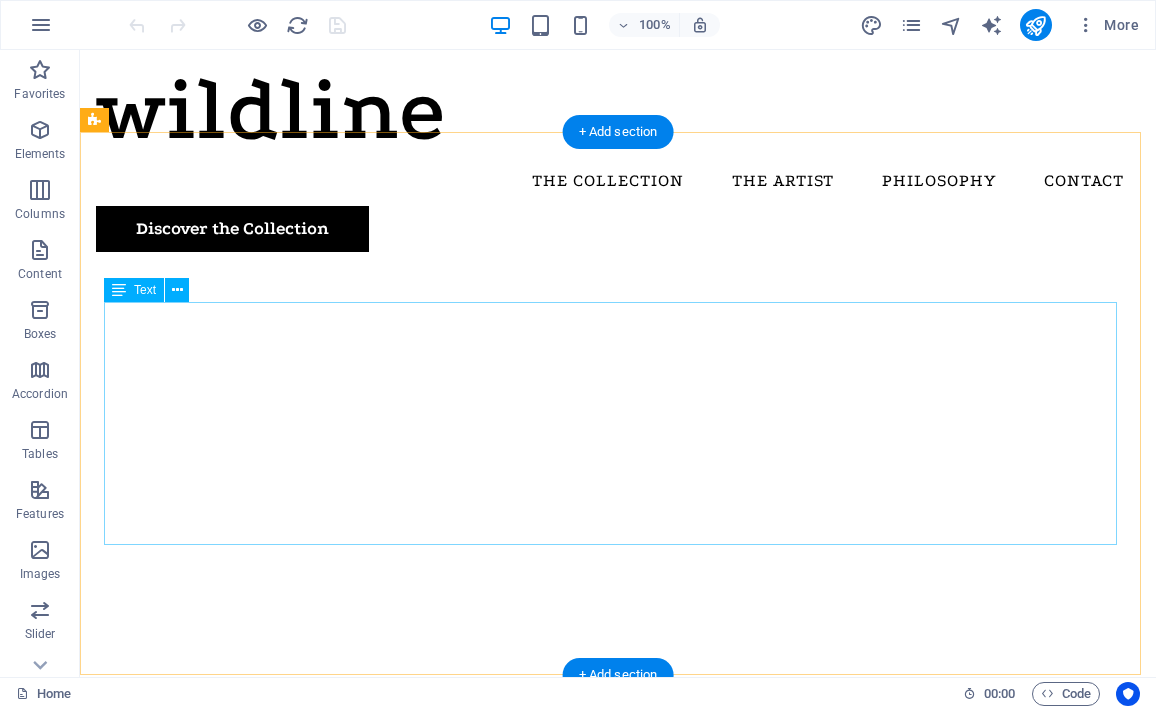 click on "Wildline is a premium art brand – a curated collection of originals and collectible fine art prints,  created with clarity and intention,  and inspired by wildlife and our connection to the natural world.   Each piece is hand-drawn, strictly limited, signed, and certified.  For every artwork acquired, we plant a tree —  a gesture of respect and responsibility towards nature.   Iulia Mitrea  Founder & Artist, Wildline ." at bounding box center [618, 2852] 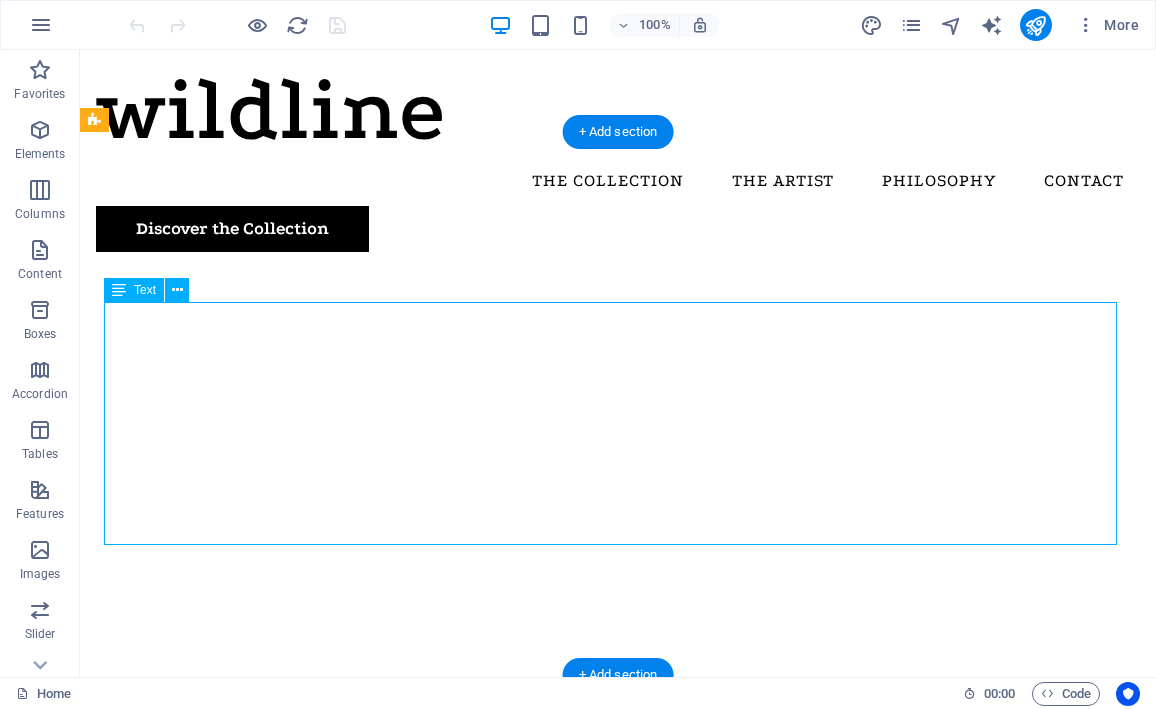 click on "Wildline is a premium art brand – a curated collection of originals and collectible fine art prints,  created with clarity and intention,  and inspired by wildlife and our connection to the natural world.   Each piece is hand-drawn, strictly limited, signed, and certified.  For every artwork acquired, we plant a tree —  a gesture of respect and responsibility towards nature.   Iulia Mitrea  Founder & Artist, Wildline ." at bounding box center [618, 2852] 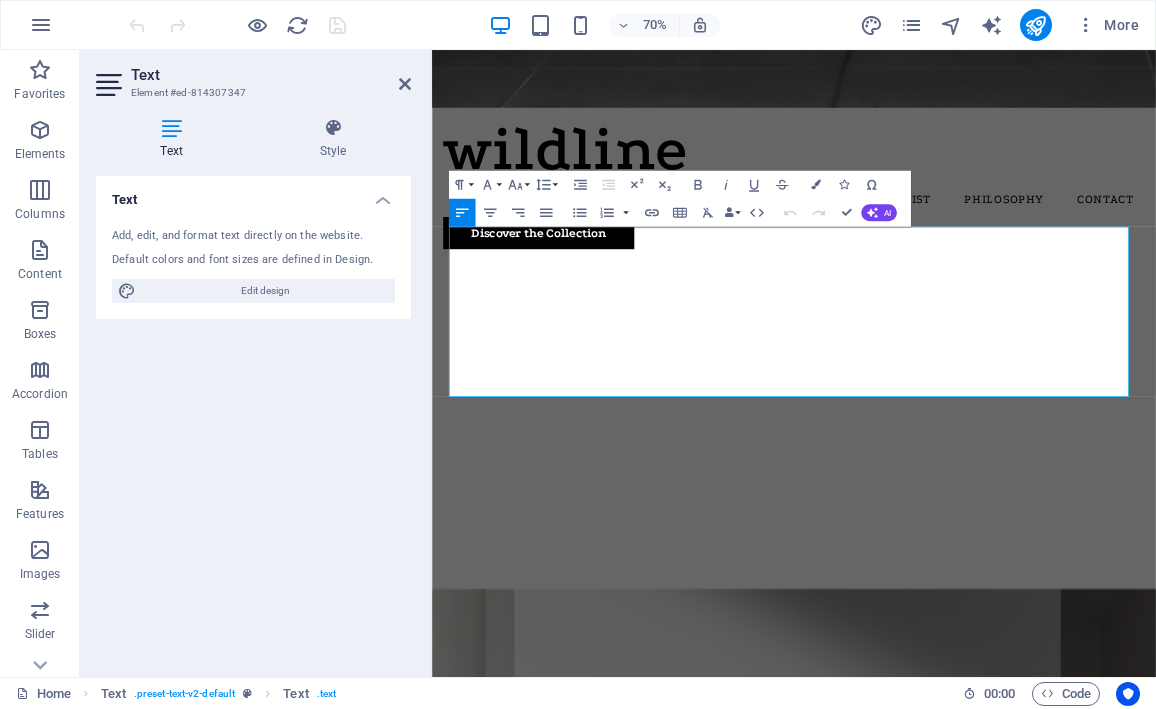 click on "created with clarity and intention,  and inspired by wildlife and our connection to the natural world." at bounding box center (775, 2822) 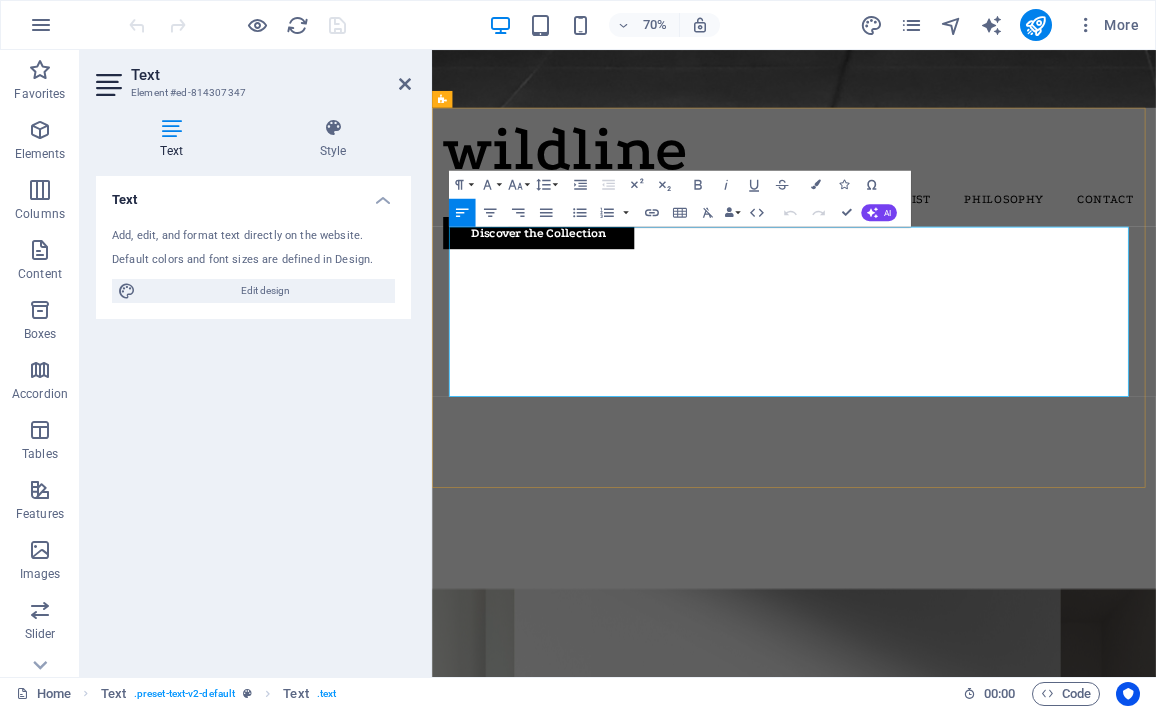 click on "and inspired by wildlife and our connection to the natural world." at bounding box center (883, 2822) 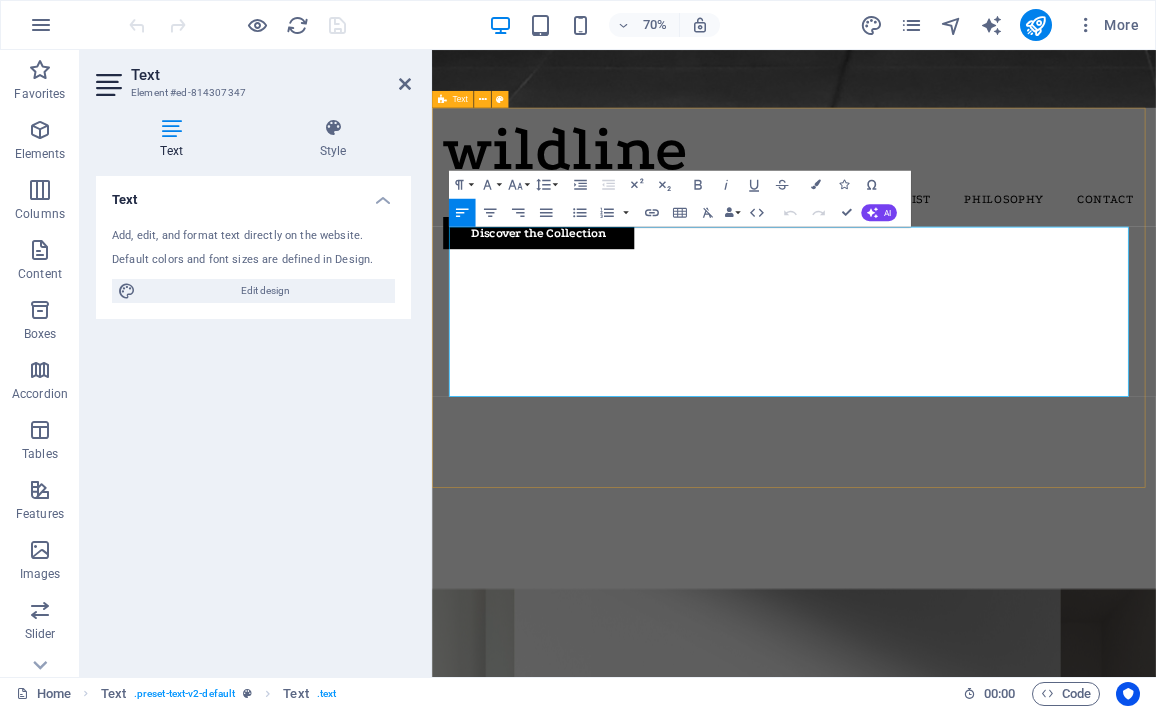 drag, startPoint x: 705, startPoint y: 341, endPoint x: 438, endPoint y: 336, distance: 267.0468 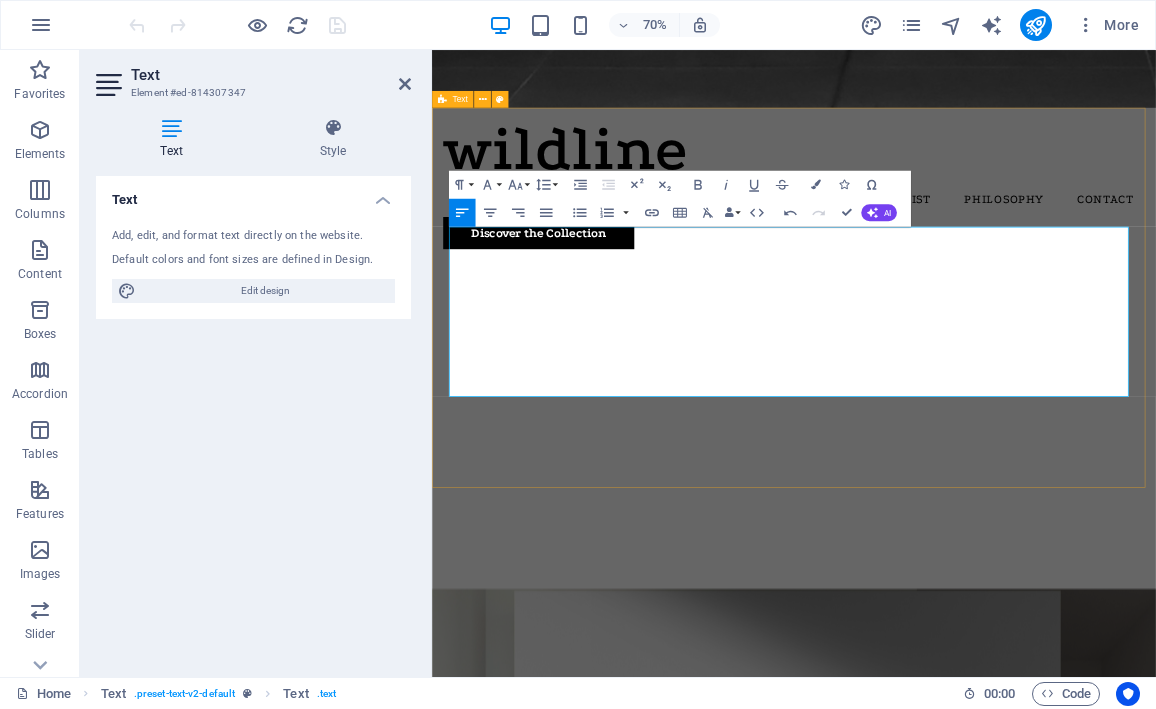 click on "The Art of the Wild Wildline is a premium art brand – a curated collection of originals and collectible fine art prints,   inspired by wildlife and our connection to the natural world.   Each piece is hand-drawn, strictly limited, signed, and certified.  For every artwork acquired, we plant a tree —  a gesture of respect and responsibility towards nature.   Iulia Mitrea  Founder & Artist, Wildline ." at bounding box center [949, 2989] 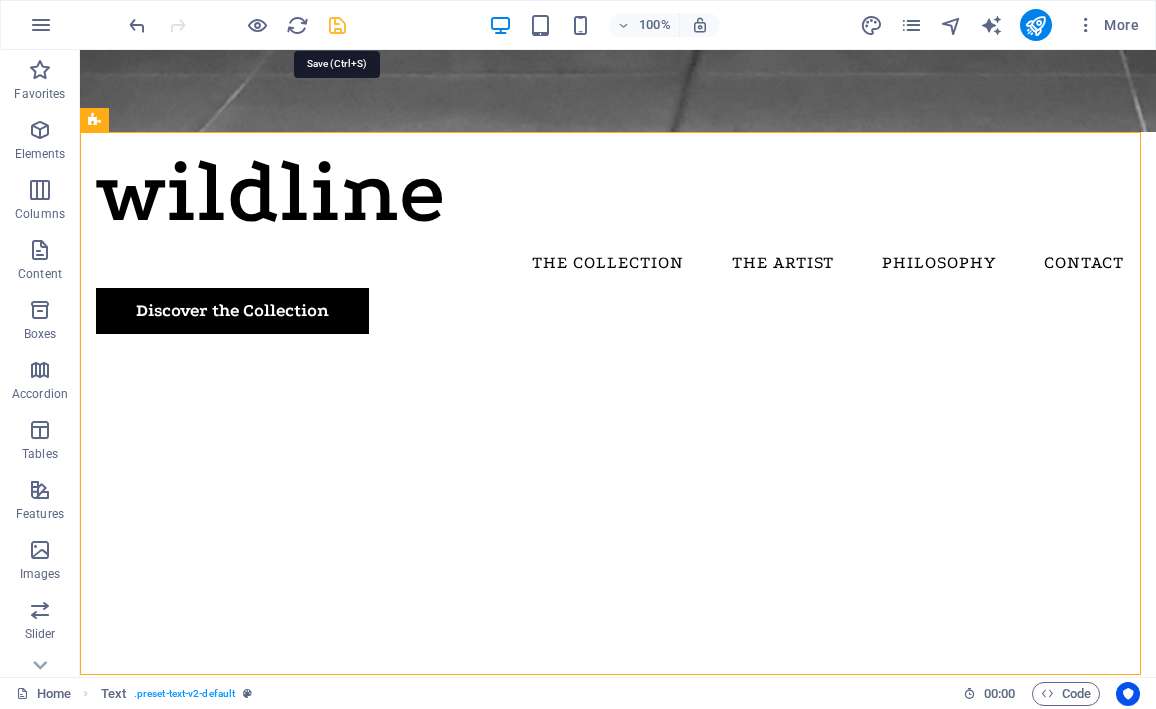 click at bounding box center (337, 25) 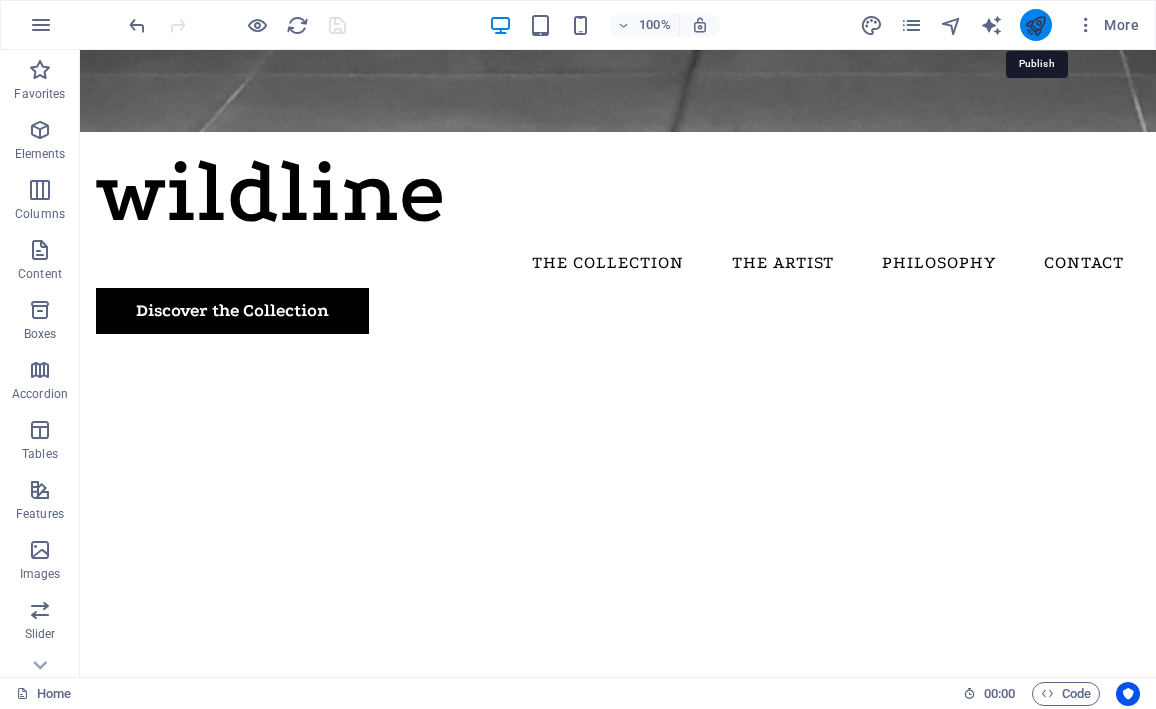 click at bounding box center [1035, 25] 